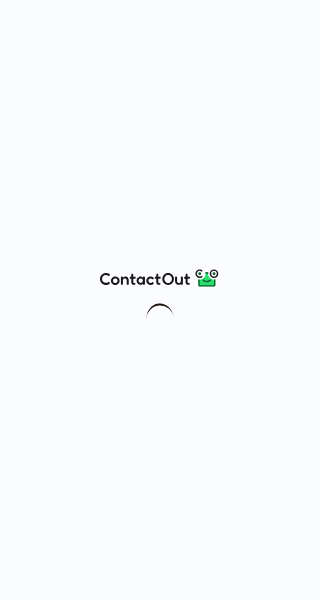 scroll, scrollTop: 0, scrollLeft: 0, axis: both 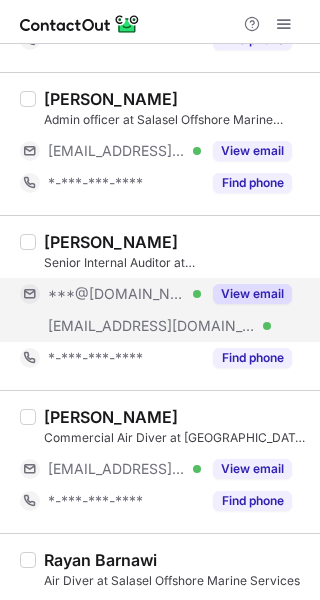 click on "***@gmail.com Verified" at bounding box center (124, 294) 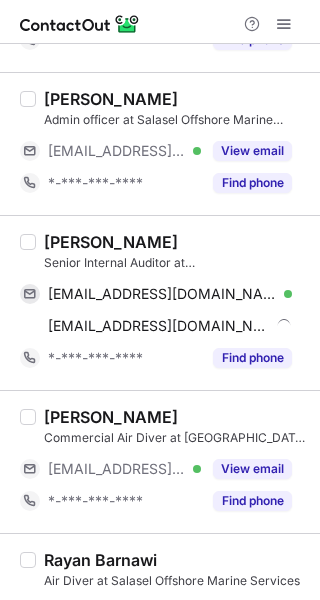 click on "Hussain AlQahtani" at bounding box center (111, 242) 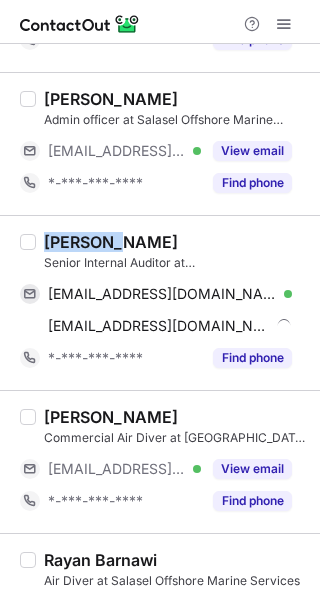click on "Hussain AlQahtani" at bounding box center [111, 242] 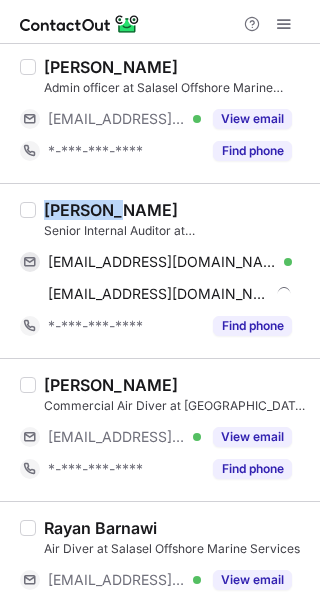 copy on "Hussain" 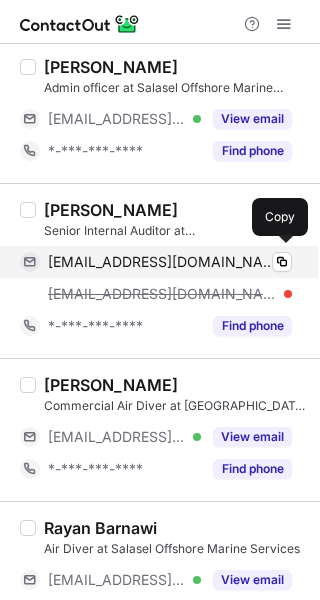 drag, startPoint x: 193, startPoint y: 263, endPoint x: 203, endPoint y: 256, distance: 12.206555 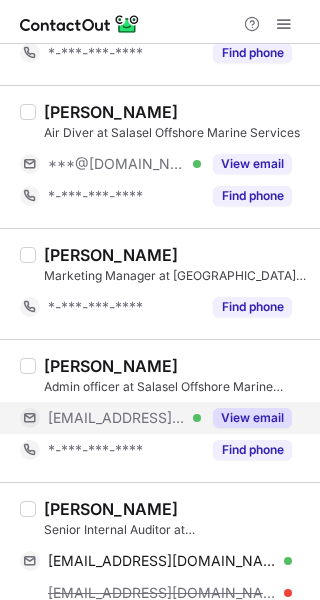 scroll, scrollTop: 836, scrollLeft: 0, axis: vertical 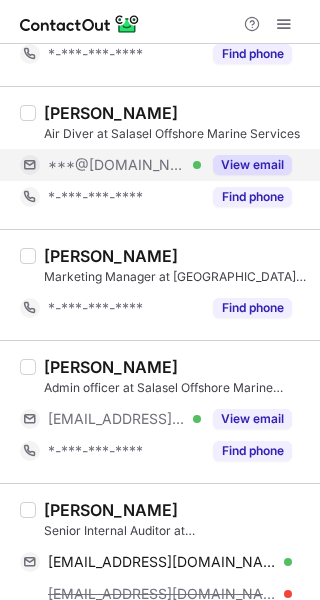click on "View email" at bounding box center [252, 165] 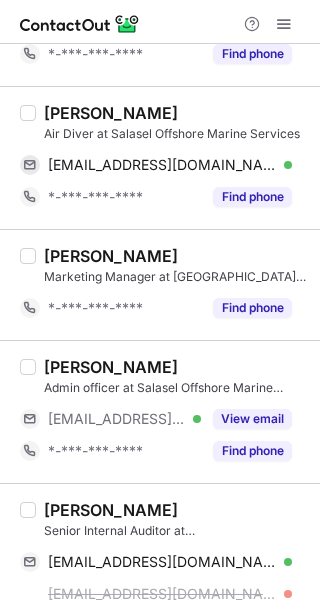 scroll, scrollTop: 736, scrollLeft: 0, axis: vertical 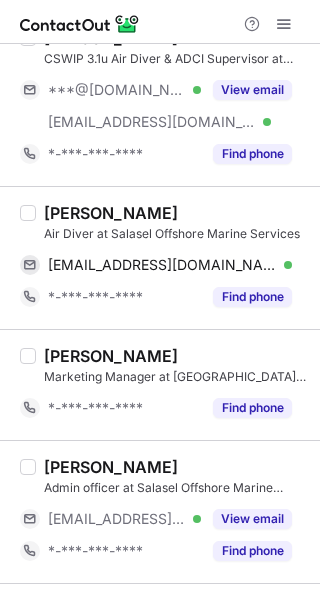 click on "Nasim Ahmed" at bounding box center (111, 213) 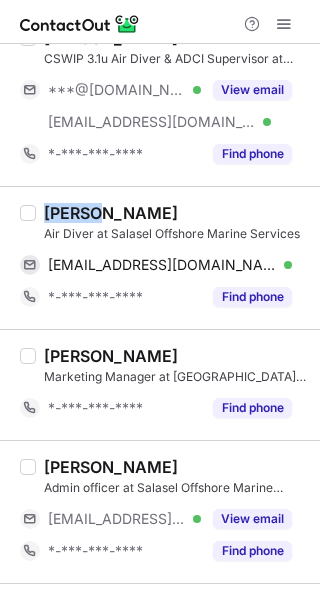 click on "Nasim Ahmed" at bounding box center (111, 213) 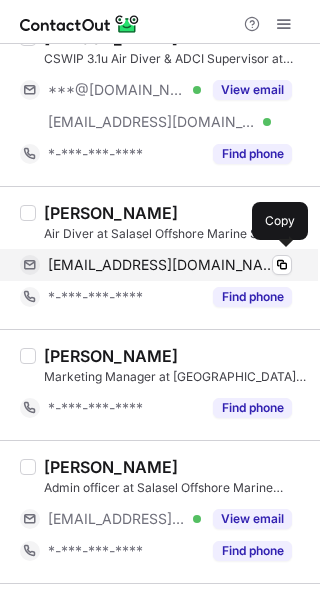 click on "divernasim@gmail.com" at bounding box center (162, 265) 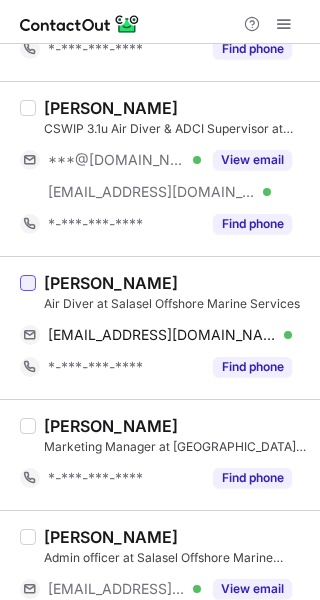 scroll, scrollTop: 536, scrollLeft: 0, axis: vertical 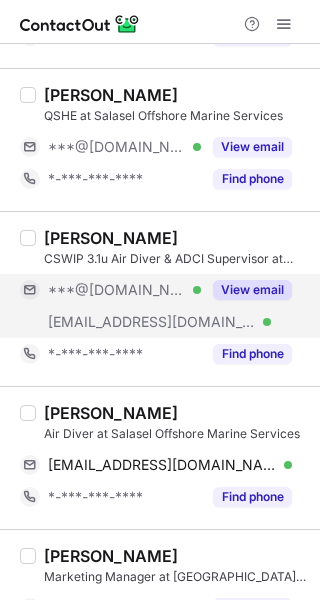 click on "View email" at bounding box center [252, 290] 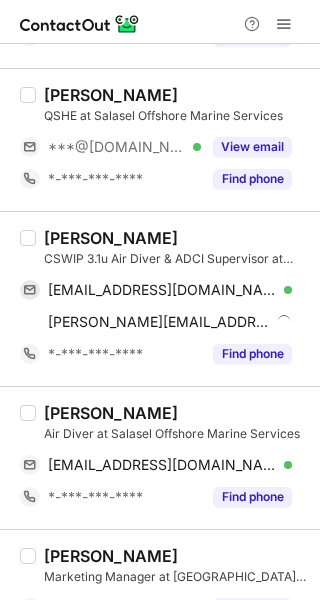 click on "Mohammad Shahbaj" at bounding box center (111, 238) 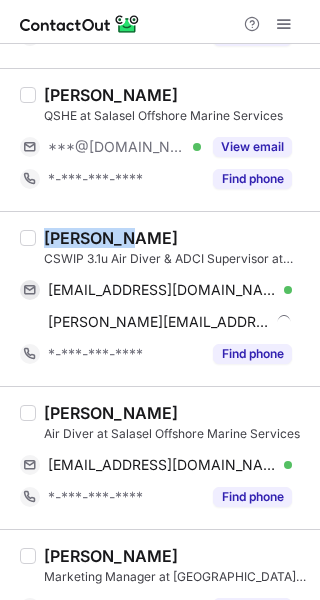 click on "Mohammad Shahbaj" at bounding box center (111, 238) 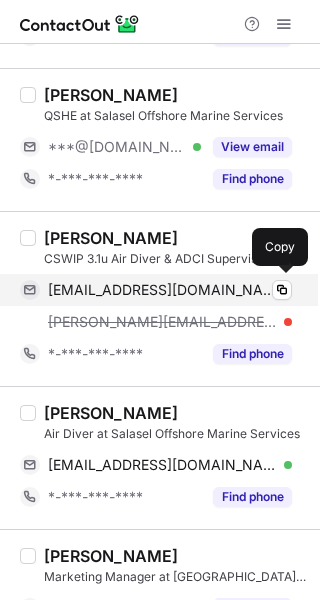 click on "mshahbaj@gmail.com Verified Copy" at bounding box center [156, 290] 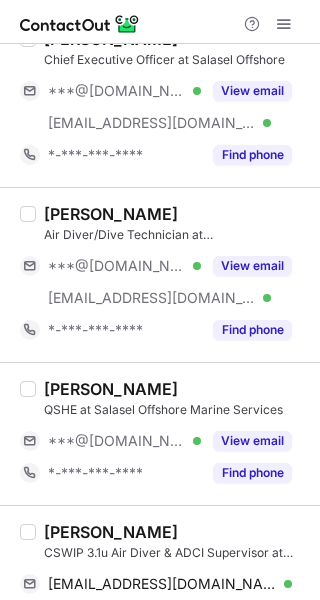 scroll, scrollTop: 236, scrollLeft: 0, axis: vertical 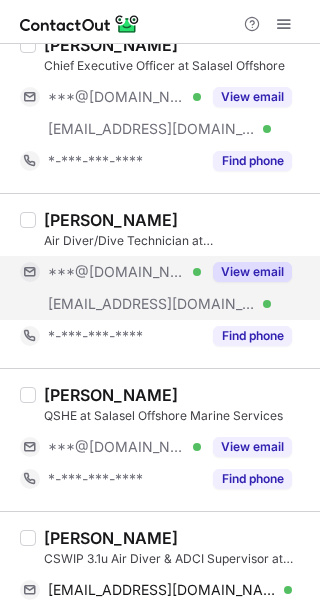 drag, startPoint x: 226, startPoint y: 265, endPoint x: 208, endPoint y: 265, distance: 18 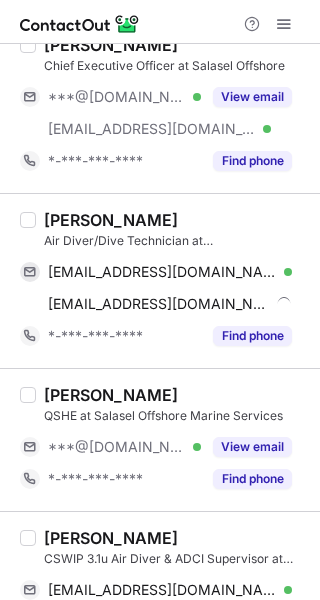 click on "Air Diver/Dive Technician at Salasel Offshore Marine Services" at bounding box center (176, 241) 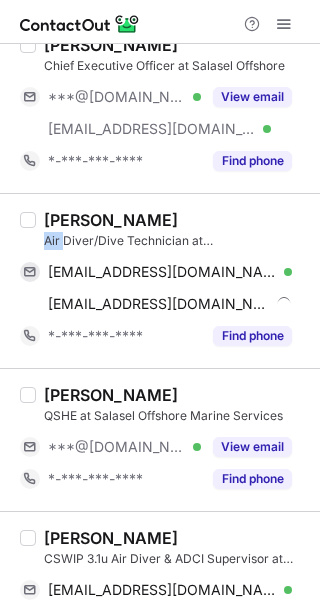 click on "Air Diver/Dive Technician at Salasel Offshore Marine Services" at bounding box center [176, 241] 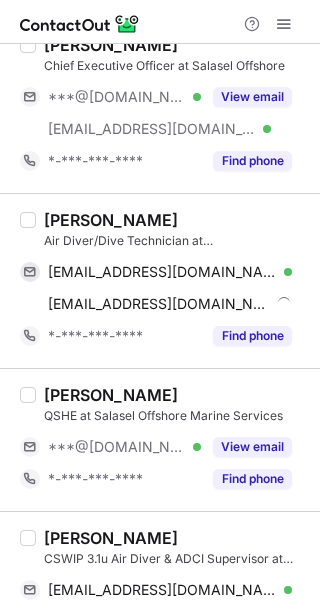 click on "Ronath Johnson" at bounding box center [111, 220] 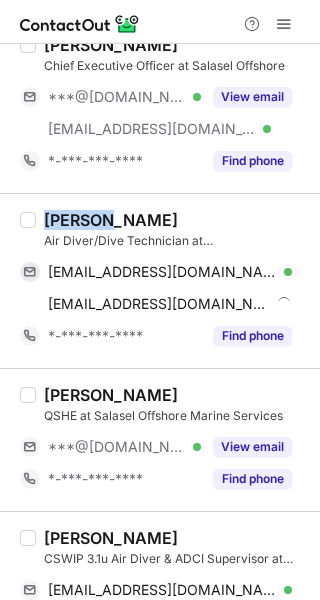 click on "Ronath Johnson" at bounding box center [111, 220] 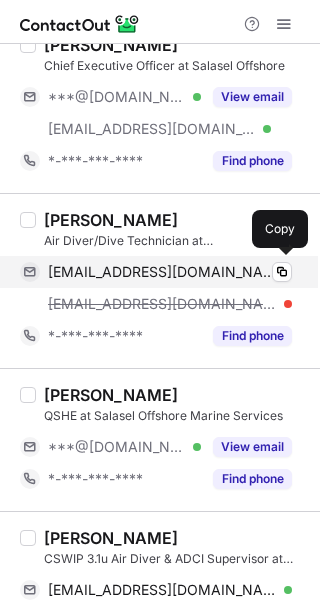 drag, startPoint x: 181, startPoint y: 277, endPoint x: 209, endPoint y: 271, distance: 28.635643 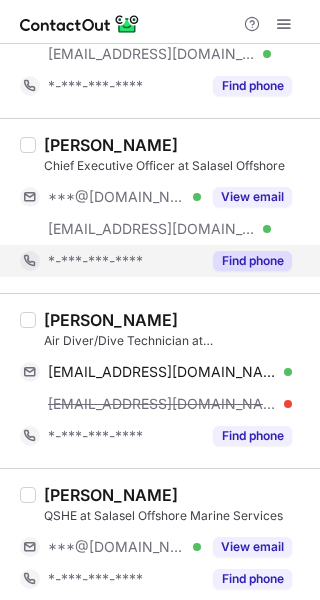 scroll, scrollTop: 0, scrollLeft: 0, axis: both 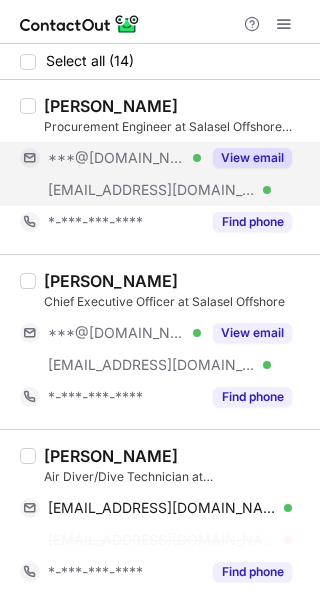 click on "View email" at bounding box center (252, 158) 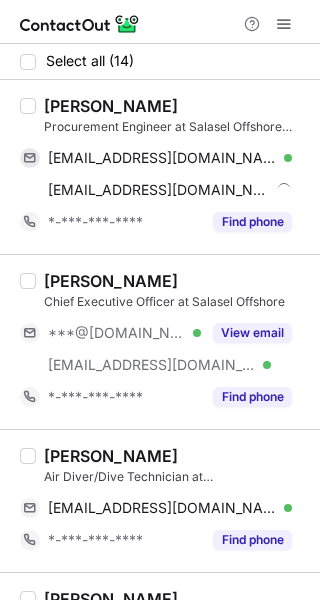 click on "Sijeesh K K" at bounding box center (111, 106) 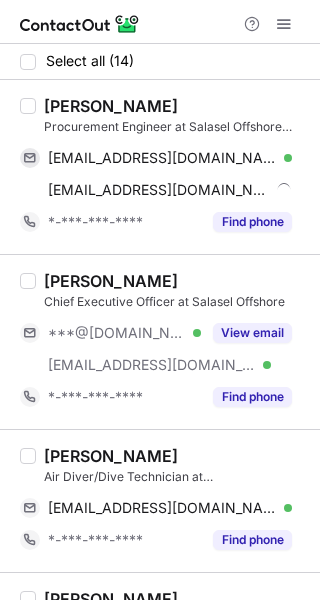 click on "Sijeesh K K" at bounding box center (111, 106) 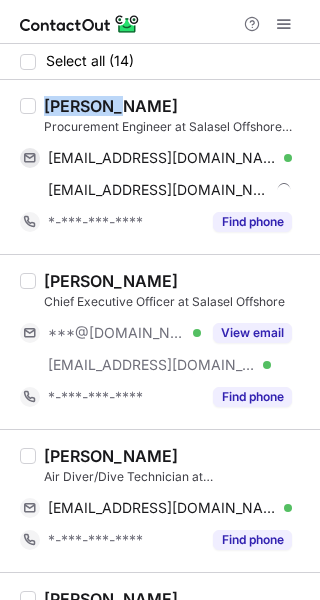 click on "Sijeesh K K" at bounding box center (111, 106) 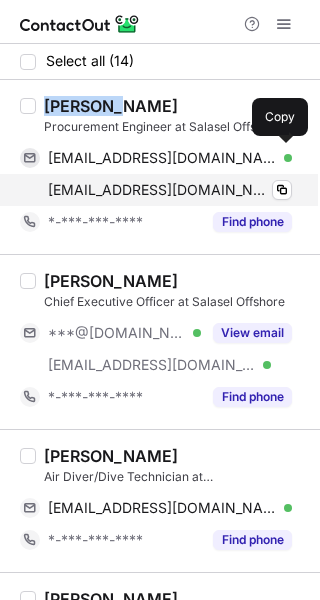 copy on "Sijeesh" 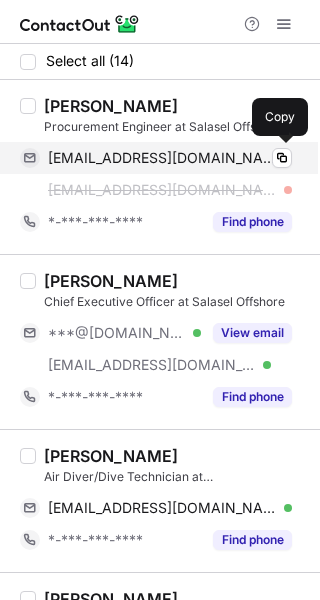drag, startPoint x: 81, startPoint y: 153, endPoint x: 195, endPoint y: 167, distance: 114.85643 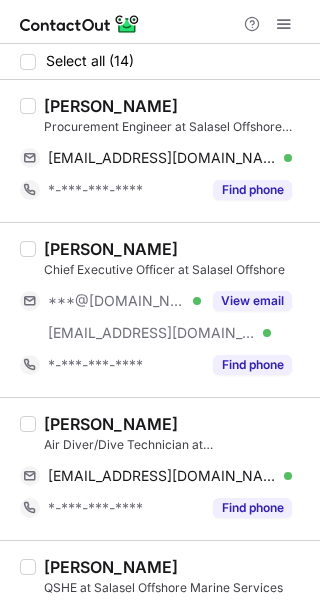 click on "Sijeesh K K Procurement Engineer at Salasel Offshore Marine Services sijeeshsudhakar23@gmail.com Verified Copy *-***-***-**** Find phone" at bounding box center [160, 151] 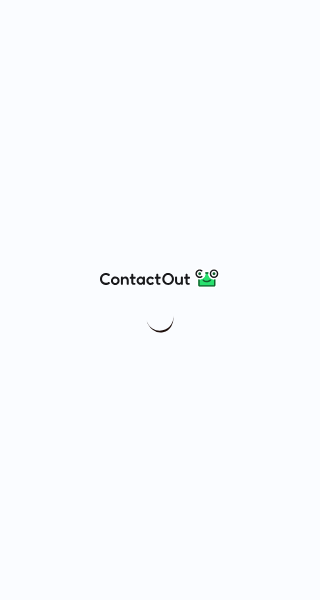 scroll, scrollTop: 0, scrollLeft: 0, axis: both 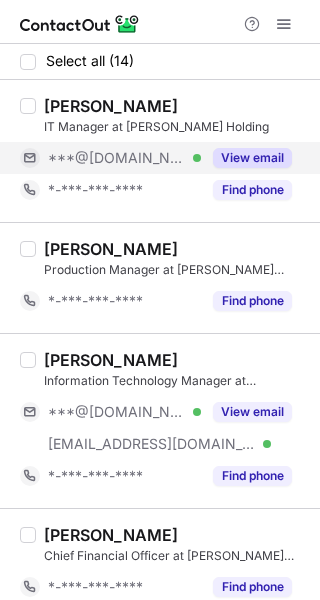 click on "View email" at bounding box center [252, 158] 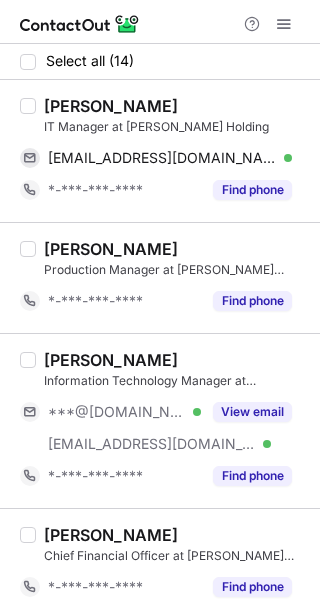 click on "Tabish Qamar" at bounding box center [111, 106] 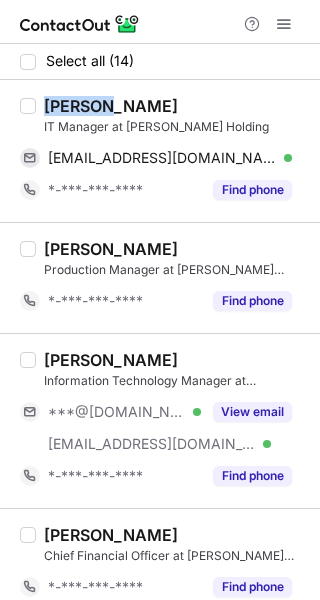 click on "Tabish Qamar" at bounding box center [111, 106] 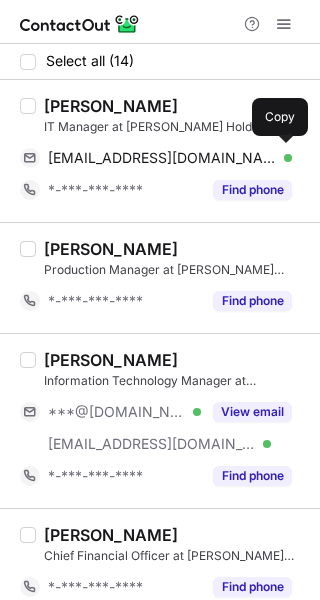 drag, startPoint x: 179, startPoint y: 159, endPoint x: 316, endPoint y: 179, distance: 138.45216 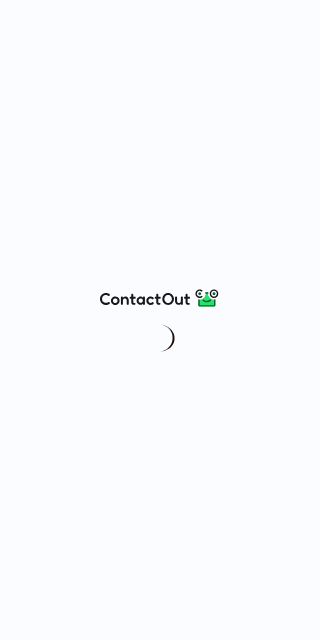 scroll, scrollTop: 0, scrollLeft: 0, axis: both 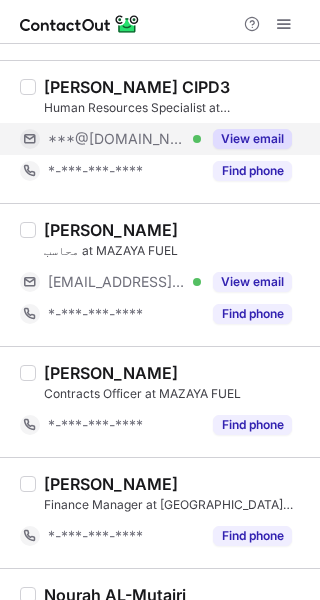 click on "View email" at bounding box center [252, 139] 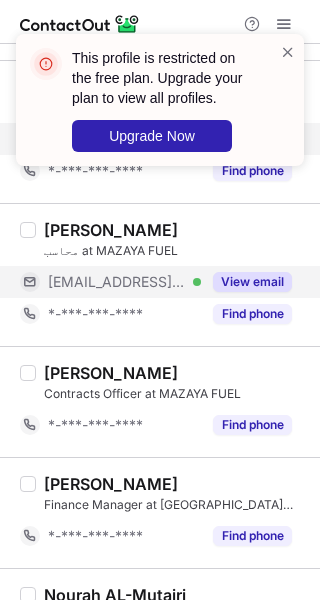 click on "View email" at bounding box center (252, 282) 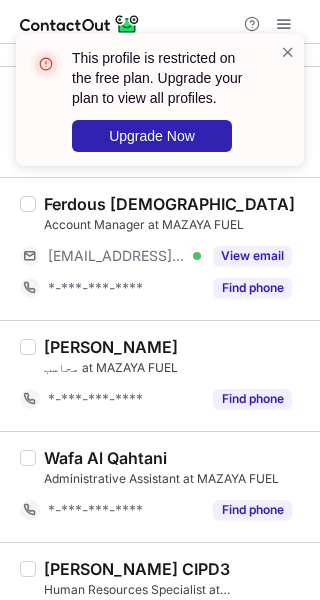 scroll, scrollTop: 1122, scrollLeft: 0, axis: vertical 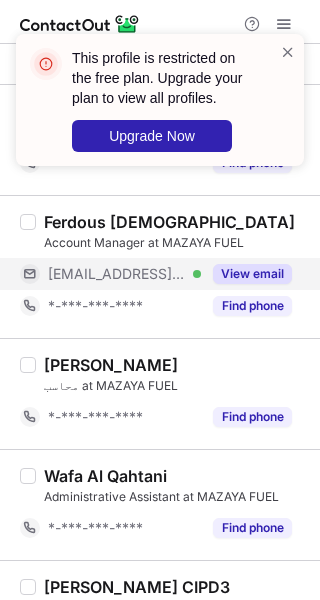 click on "View email" at bounding box center [246, 274] 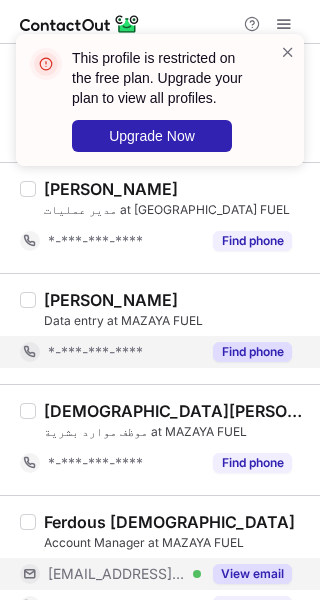 scroll, scrollTop: 622, scrollLeft: 0, axis: vertical 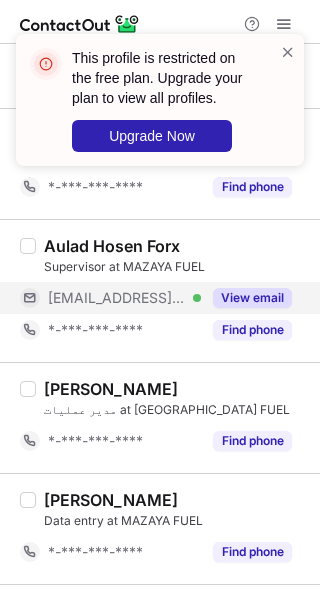 click on "View email" at bounding box center (246, 298) 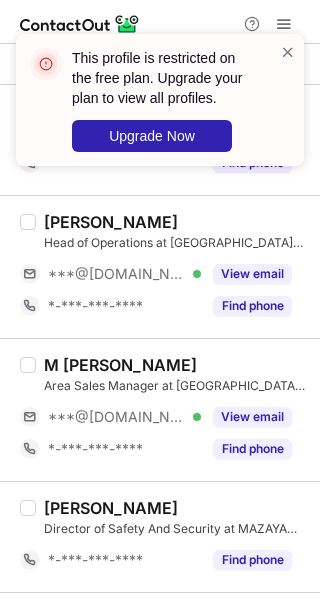 scroll, scrollTop: 122, scrollLeft: 0, axis: vertical 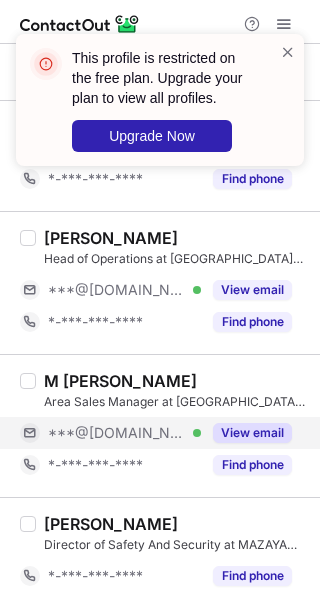 click on "View email" at bounding box center [252, 433] 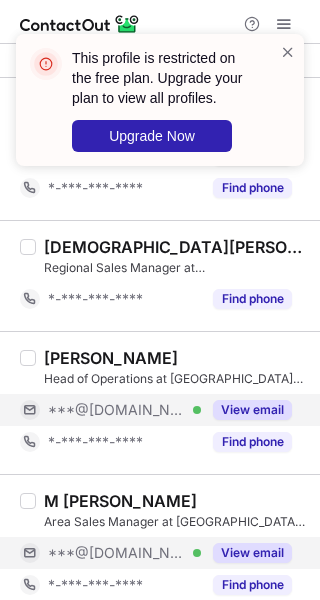 scroll, scrollTop: 0, scrollLeft: 0, axis: both 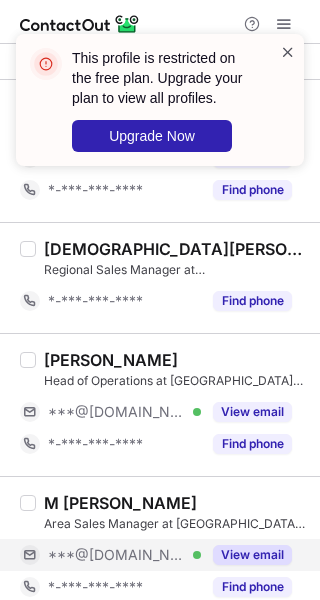 click at bounding box center [288, 52] 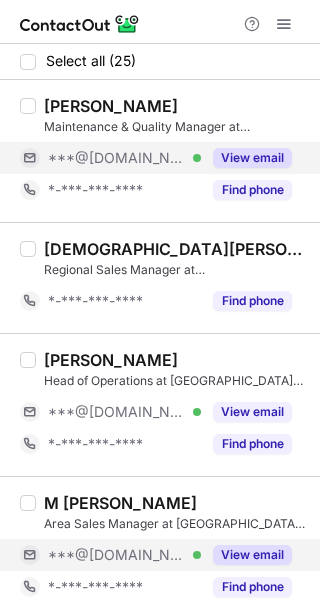 click on "View email" at bounding box center [252, 158] 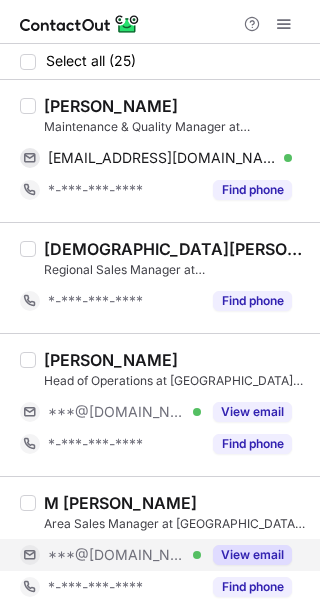 click on "Suman Nath" at bounding box center (111, 106) 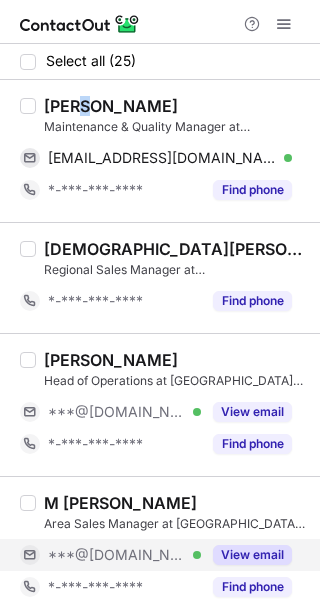 click on "Suman Nath" at bounding box center (111, 106) 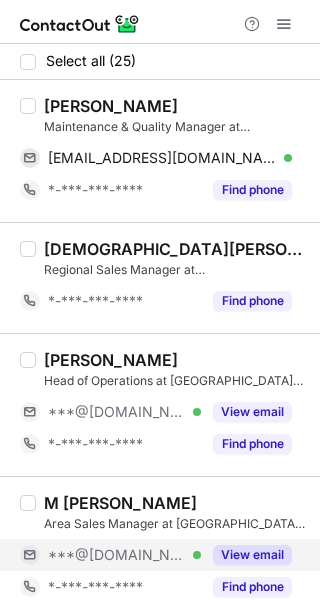 click on "Suman Nath" at bounding box center (111, 106) 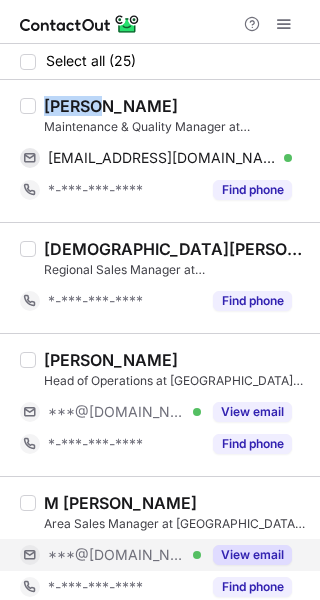 click on "Suman Nath" at bounding box center [111, 106] 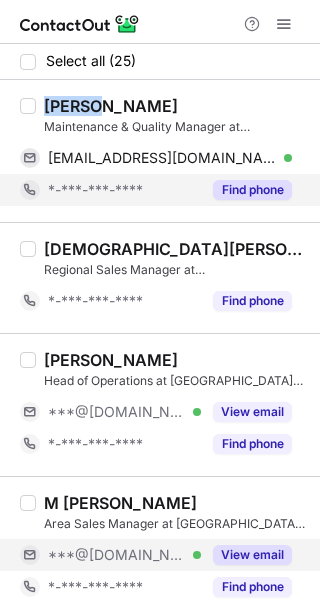 copy on "Suman" 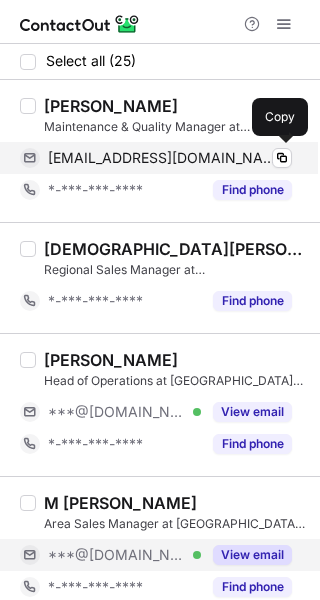 drag, startPoint x: 80, startPoint y: 146, endPoint x: 163, endPoint y: 151, distance: 83.15047 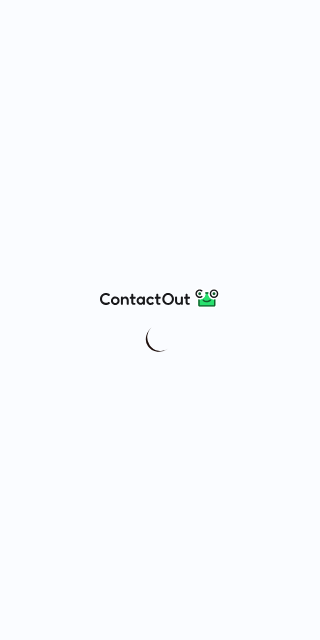 scroll, scrollTop: 0, scrollLeft: 0, axis: both 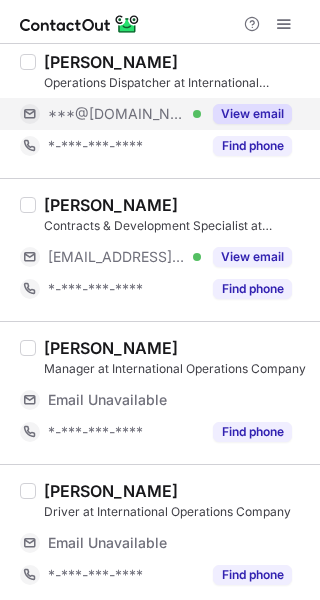 click on "View email" at bounding box center (252, 114) 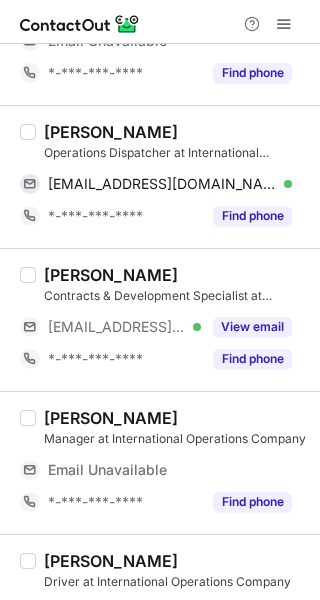 scroll, scrollTop: 2407, scrollLeft: 0, axis: vertical 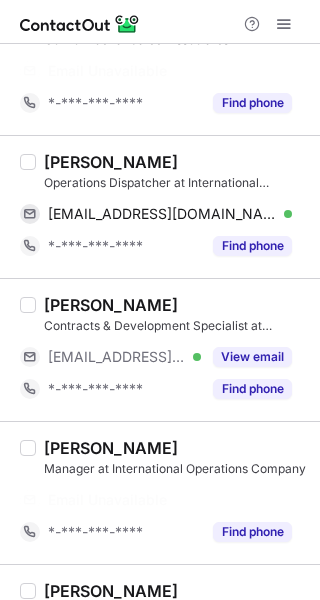 click on "Muhammad Faraz Ahmed" at bounding box center (111, 162) 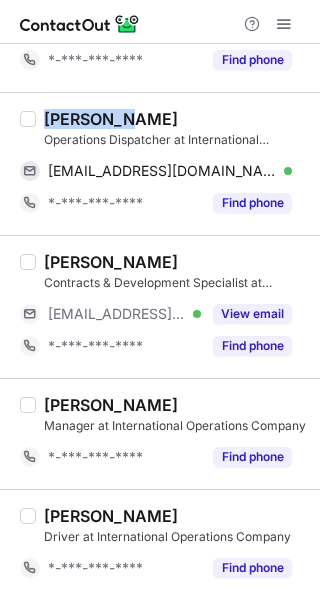 scroll, scrollTop: 2119, scrollLeft: 0, axis: vertical 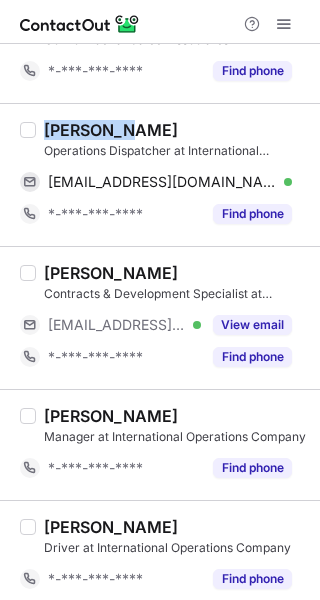 click on "Muhammad Faraz Ahmed Operations Dispatcher at International Operations Company" at bounding box center (176, 140) 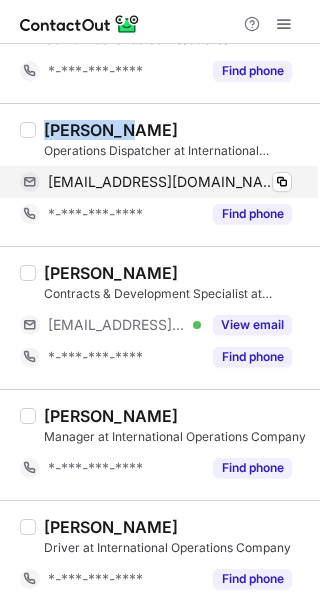 copy on "Muhammad" 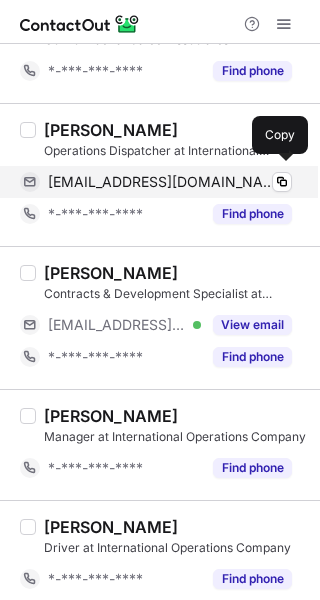 drag, startPoint x: 113, startPoint y: 173, endPoint x: 295, endPoint y: 188, distance: 182.61708 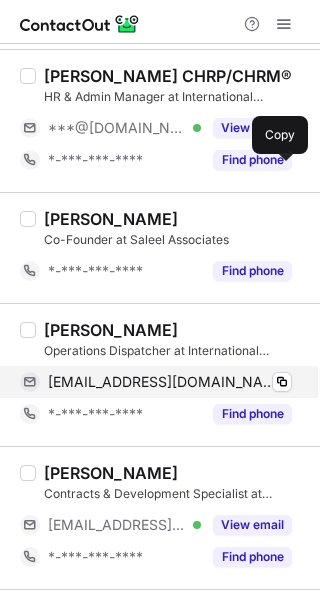 scroll, scrollTop: 1819, scrollLeft: 0, axis: vertical 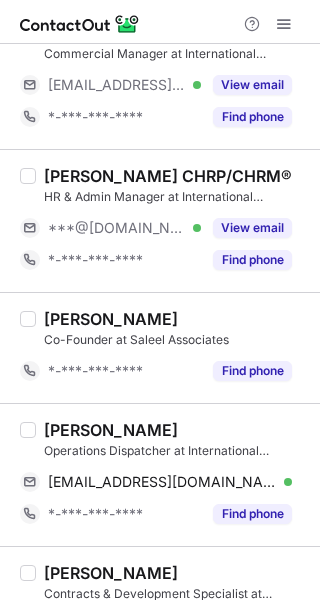 drag, startPoint x: 232, startPoint y: 211, endPoint x: 183, endPoint y: 198, distance: 50.695168 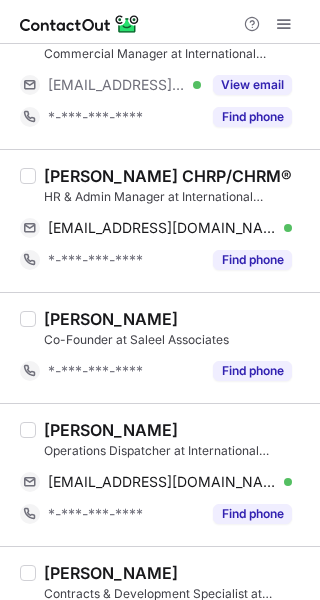 click on "Ahmed Hussein CHRP/CHRM®" at bounding box center [168, 176] 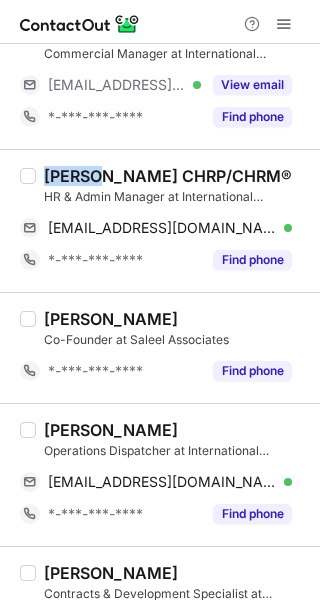 click on "Ahmed Hussein CHRP/CHRM®" at bounding box center (168, 176) 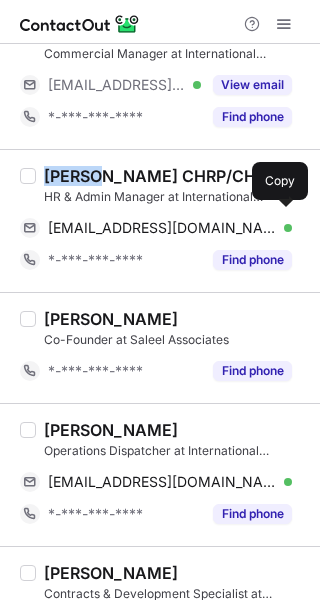 copy on "Ahmed" 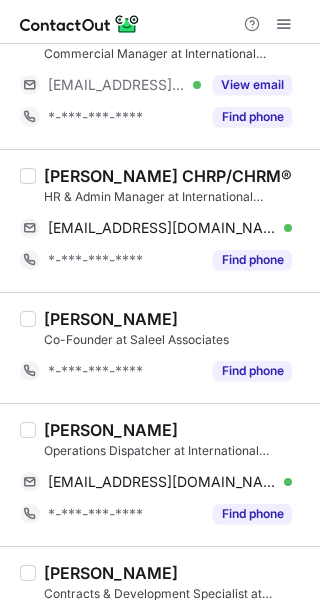 click on "HR & Admin Manager at International Operations Company" at bounding box center (176, 197) 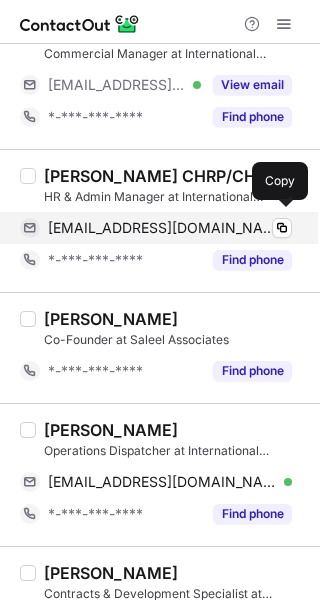 click on "seelawi4p@hotmail.com" at bounding box center [162, 228] 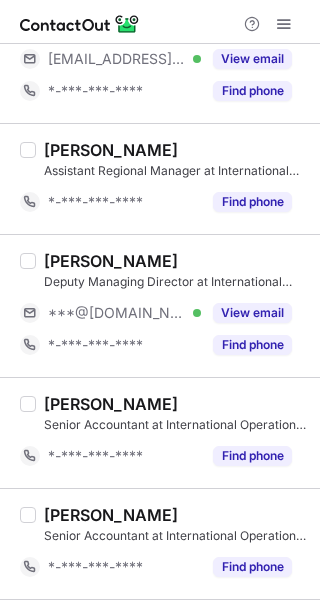 scroll, scrollTop: 1219, scrollLeft: 0, axis: vertical 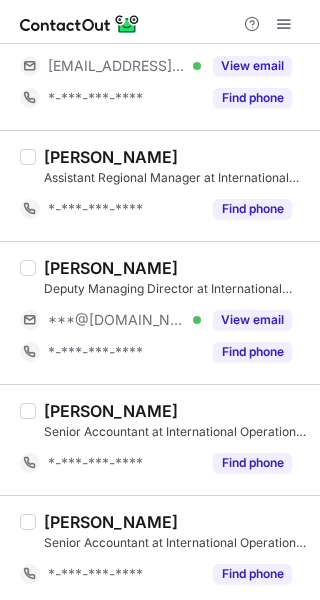 drag, startPoint x: 258, startPoint y: 312, endPoint x: 114, endPoint y: 285, distance: 146.50938 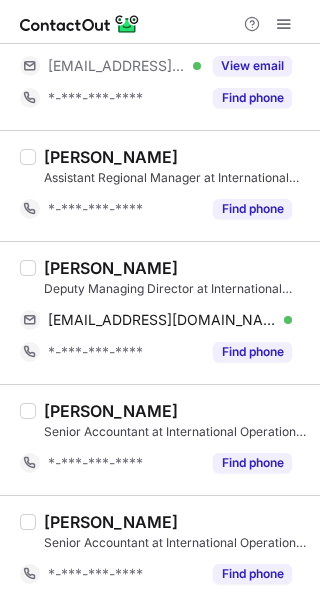 click on "Mohammed Alkhalifa" at bounding box center [111, 268] 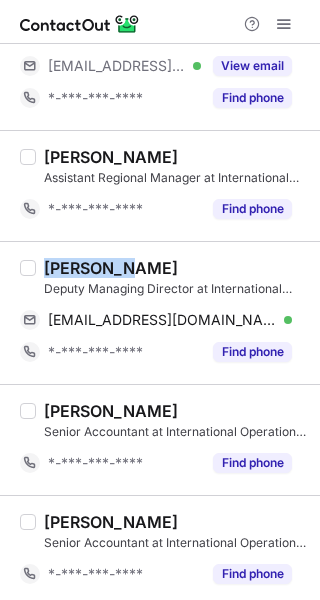 click on "Mohammed Alkhalifa" at bounding box center (111, 268) 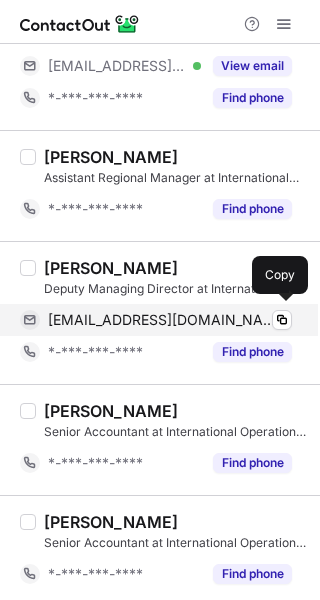 click on "abotammam78@gmail.com" at bounding box center [162, 320] 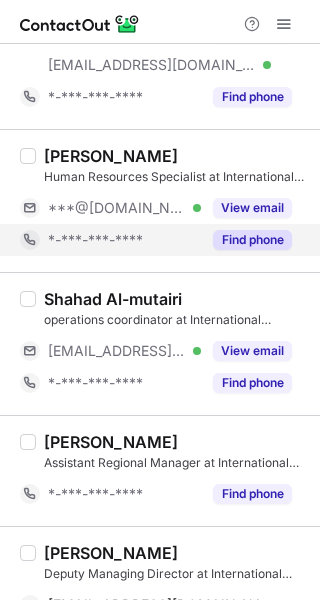 scroll, scrollTop: 919, scrollLeft: 0, axis: vertical 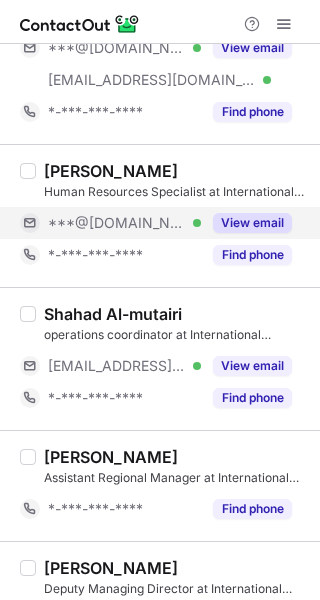 drag, startPoint x: 218, startPoint y: 216, endPoint x: 139, endPoint y: 223, distance: 79.30952 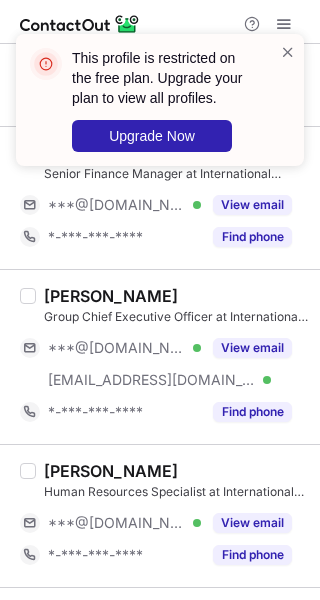 scroll, scrollTop: 519, scrollLeft: 0, axis: vertical 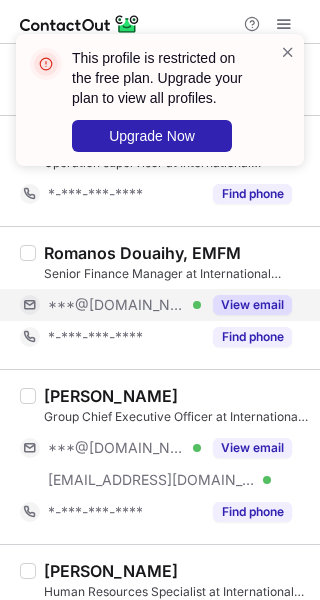 click on "View email" at bounding box center [246, 305] 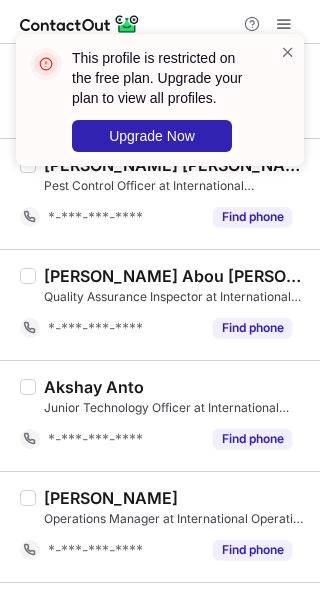 scroll, scrollTop: 0, scrollLeft: 0, axis: both 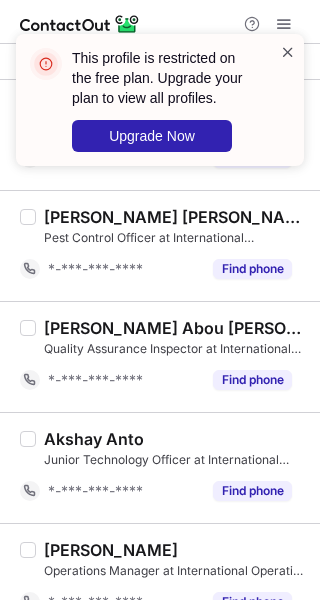 click at bounding box center (288, 52) 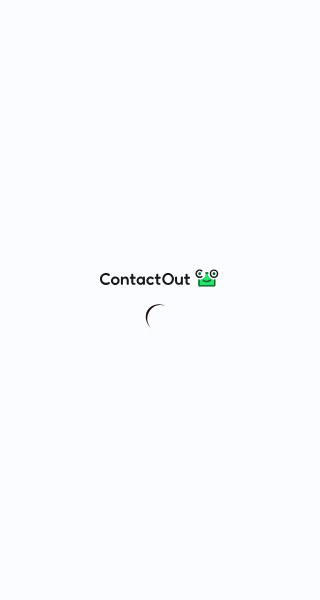 scroll, scrollTop: 0, scrollLeft: 0, axis: both 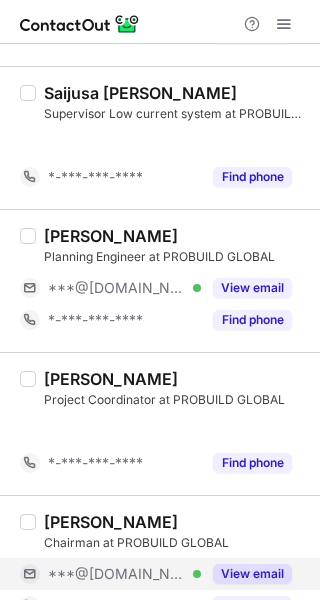click on "Find phone" at bounding box center (252, 606) 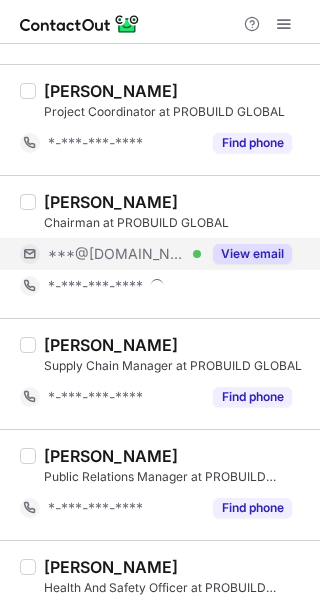 click on "View email" at bounding box center (252, 254) 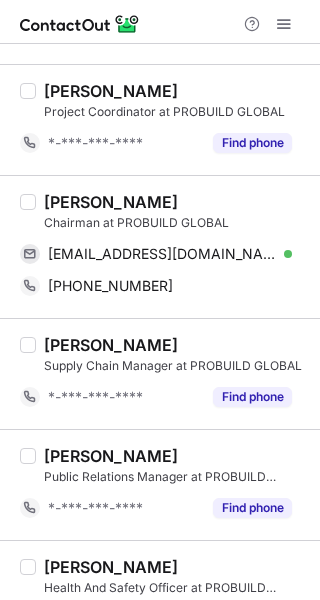click on "Abdulmohsin Fahad" at bounding box center (111, 202) 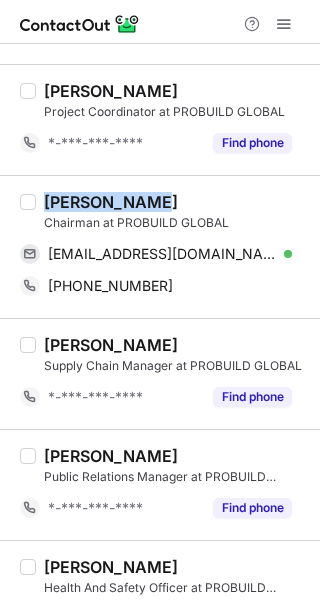 click on "Abdulmohsin Fahad" at bounding box center (111, 202) 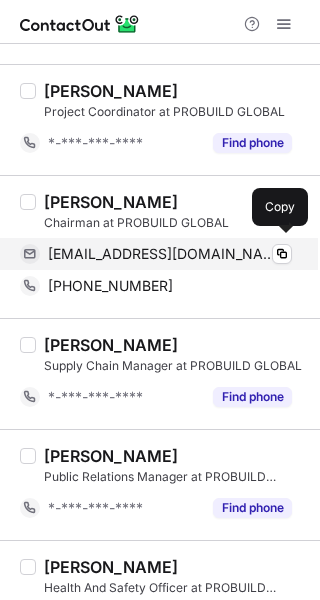 click on "mohsin_fah@yahoo.com" at bounding box center [162, 254] 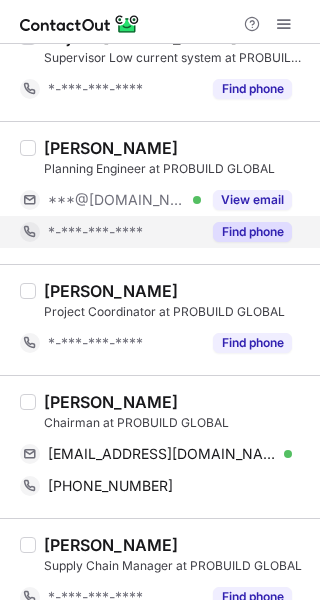 scroll, scrollTop: 1890, scrollLeft: 0, axis: vertical 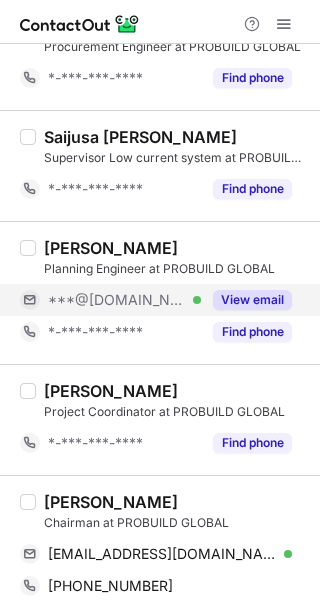 click on "View email" at bounding box center (252, 300) 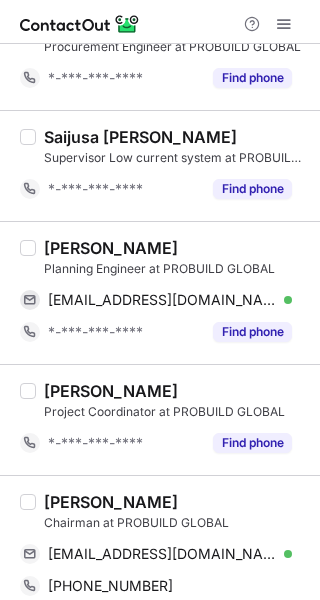 click on "Maisum Ali" at bounding box center [111, 248] 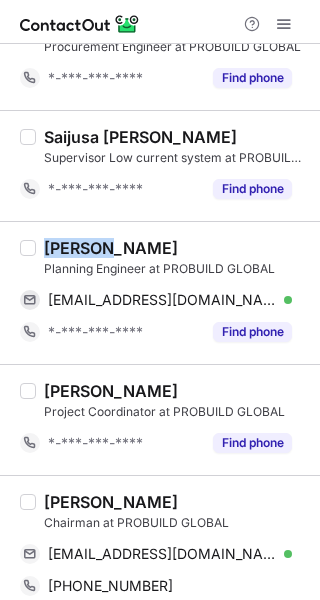 click on "Maisum Ali" at bounding box center (111, 248) 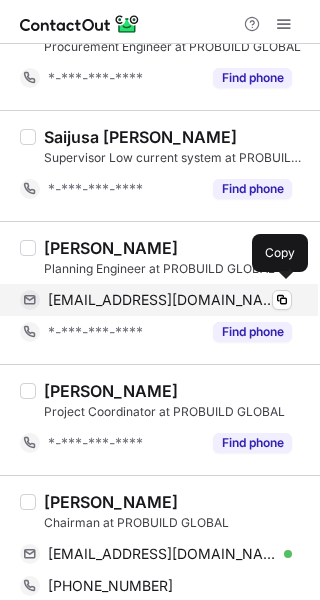 drag, startPoint x: 154, startPoint y: 284, endPoint x: 181, endPoint y: 284, distance: 27 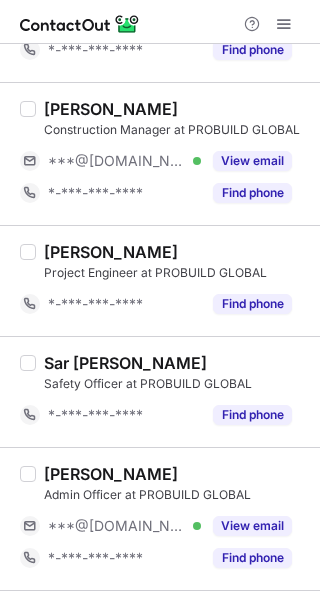 scroll, scrollTop: 890, scrollLeft: 0, axis: vertical 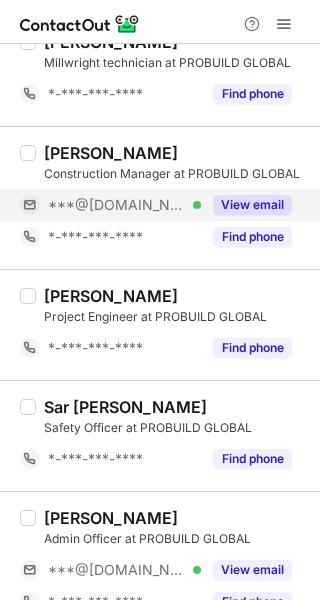 click on "View email" at bounding box center [252, 205] 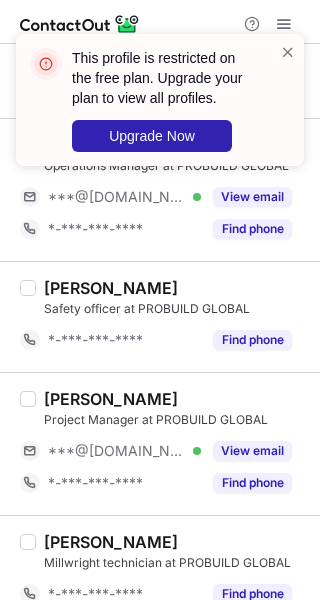 scroll, scrollTop: 490, scrollLeft: 0, axis: vertical 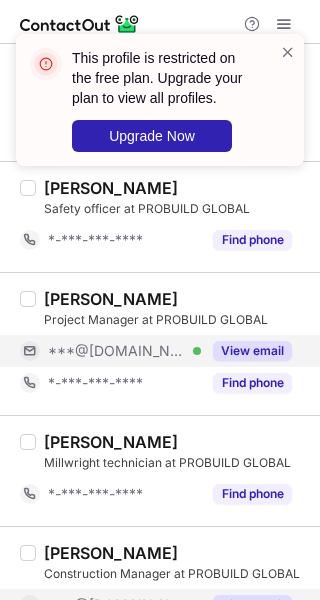 click on "View email" at bounding box center (246, 351) 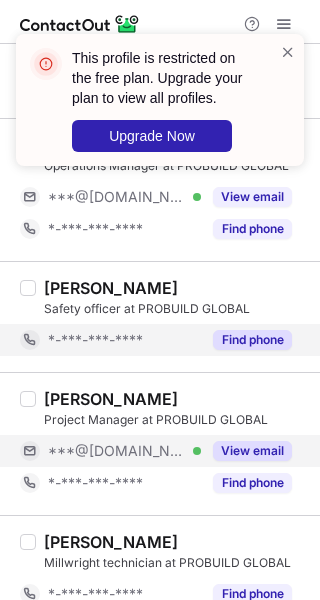scroll, scrollTop: 190, scrollLeft: 0, axis: vertical 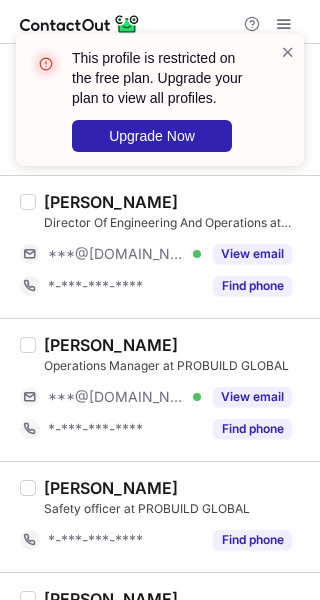 drag, startPoint x: 272, startPoint y: 389, endPoint x: 175, endPoint y: 369, distance: 99.0404 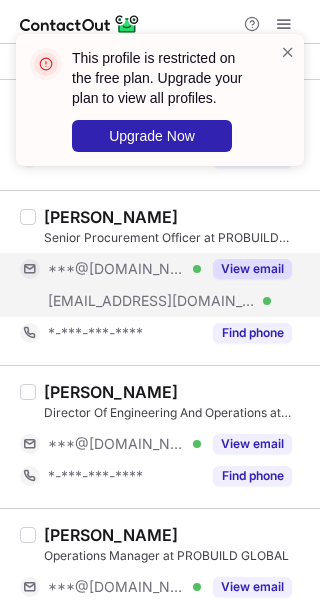 click on "View email" at bounding box center (252, 269) 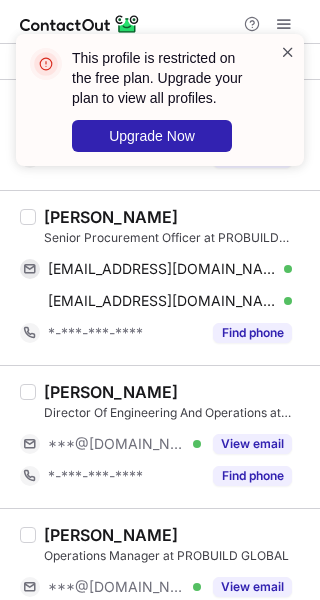 click at bounding box center (288, 52) 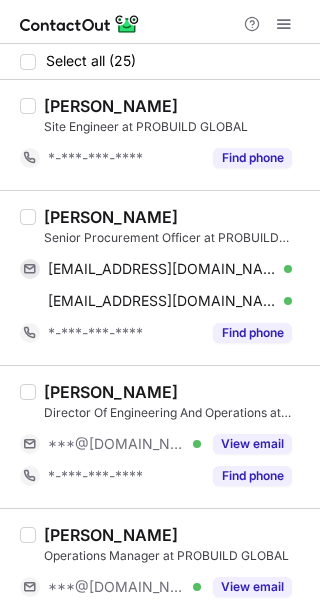 click on "John Joy Chakkalakkal" at bounding box center (111, 217) 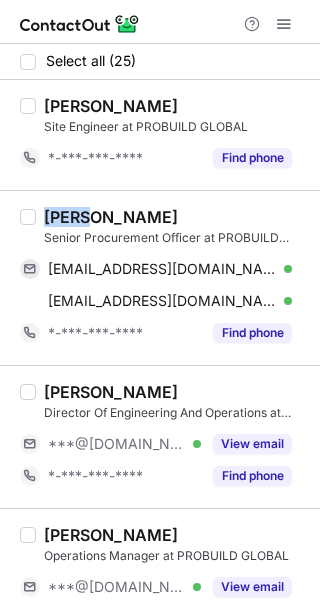 click on "John Joy Chakkalakkal" at bounding box center [111, 217] 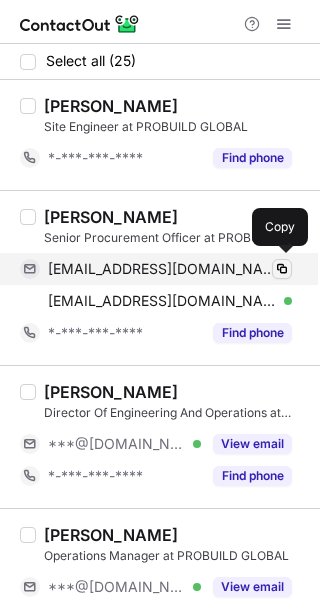 drag, startPoint x: 111, startPoint y: 263, endPoint x: 279, endPoint y: 274, distance: 168.35974 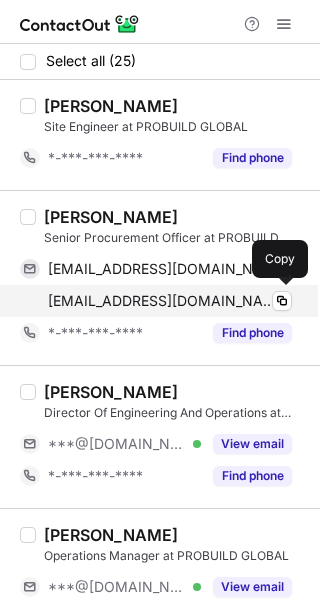 click on "johnjoy@probuildglobal.com" at bounding box center [162, 301] 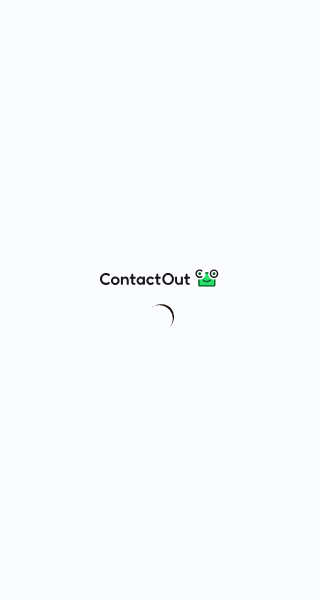 scroll, scrollTop: 0, scrollLeft: 0, axis: both 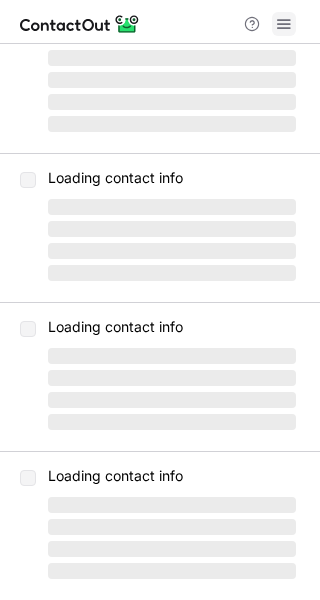 click at bounding box center [284, 24] 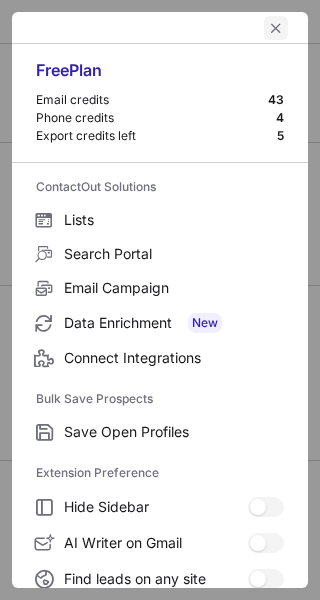 click at bounding box center (276, 28) 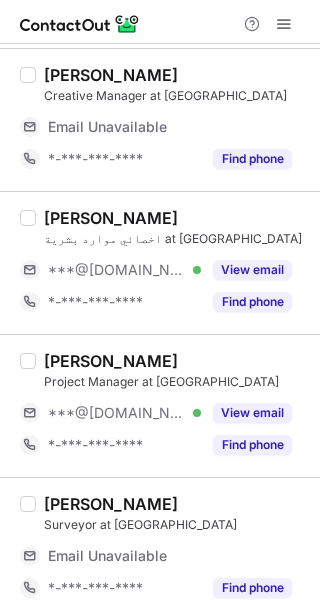 scroll, scrollTop: 3078, scrollLeft: 0, axis: vertical 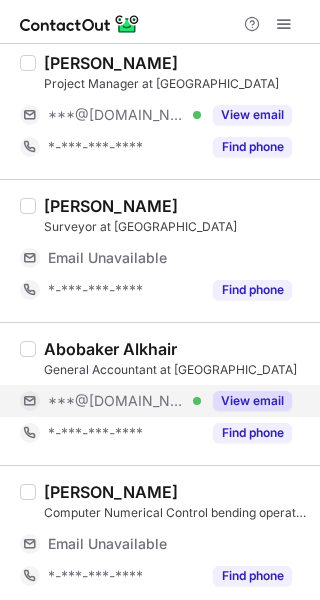 click on "View email" at bounding box center [252, 401] 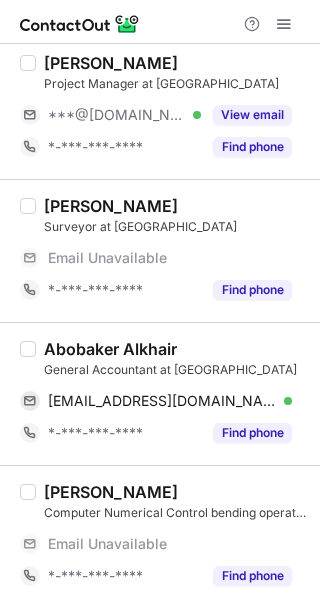 click on "Abobaker Alkhair" at bounding box center [110, 349] 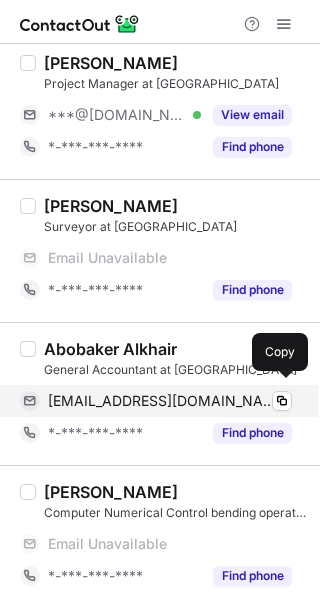 click on "beeker1515@gmail.com Verified Copy" at bounding box center [156, 401] 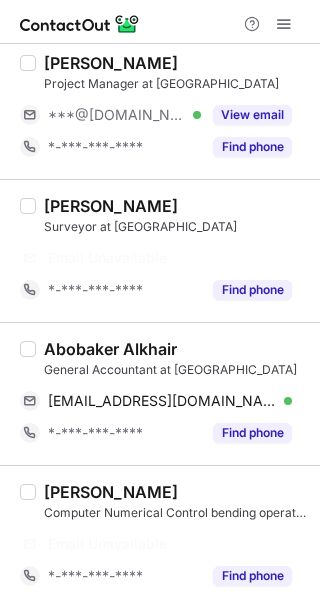 click on "General Accountant at AMSY" at bounding box center (176, 370) 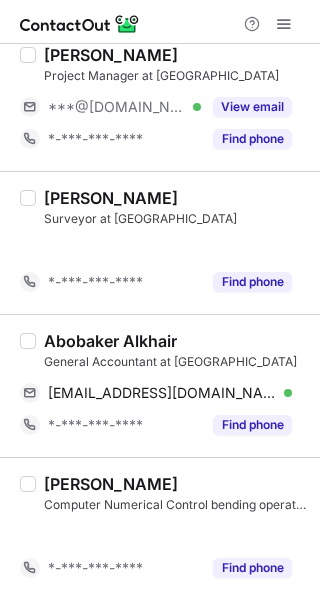 scroll, scrollTop: 2630, scrollLeft: 0, axis: vertical 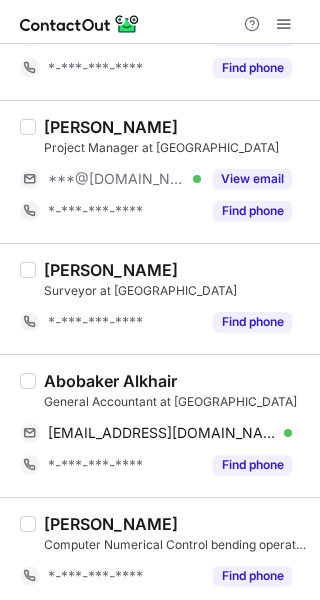 click on "Abobaker Alkhair" at bounding box center (110, 381) 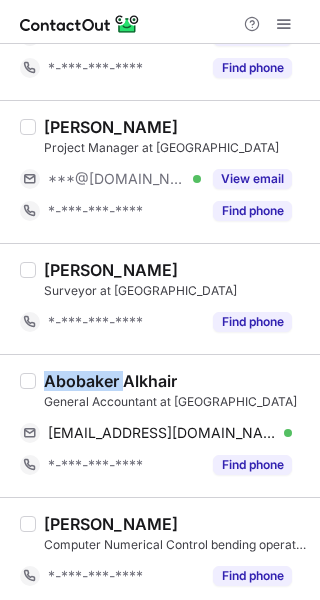 click on "Abobaker Alkhair" at bounding box center [110, 381] 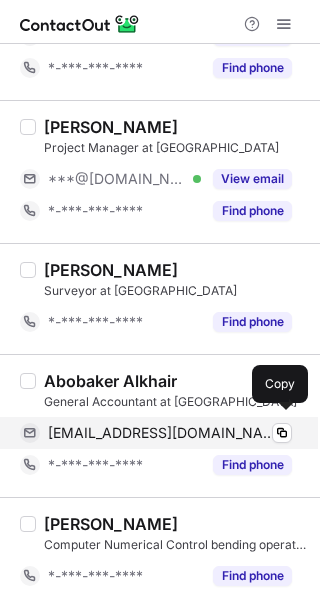 click on "beeker1515@gmail.com Verified Copy" at bounding box center [156, 433] 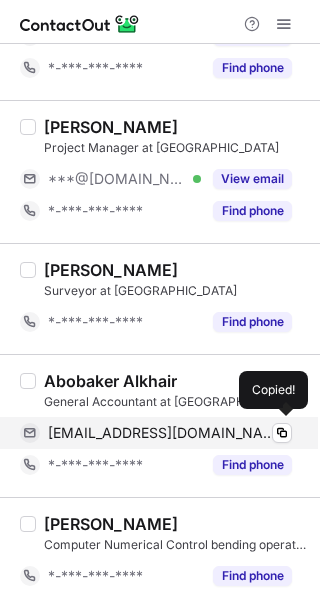click on "beeker1515@gmail.com" at bounding box center [162, 433] 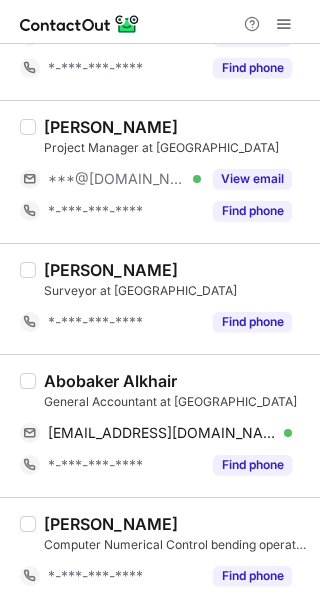 click on "Abobaker Alkhair General Accountant at AMSY beeker1515@gmail.com Verified Copy *-***-***-**** Find phone" at bounding box center (160, 425) 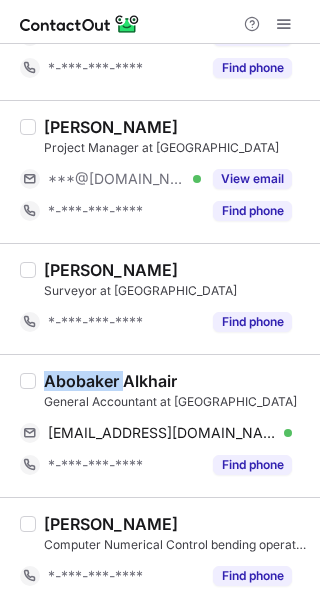 click on "Abobaker Alkhair" at bounding box center [110, 381] 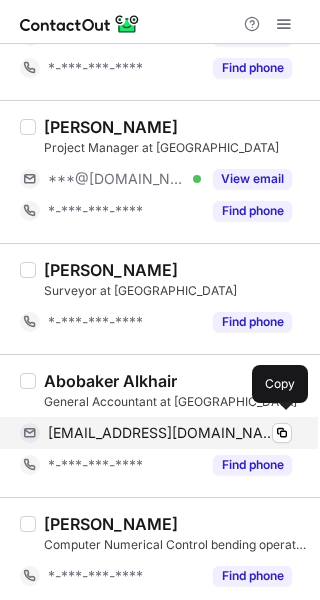 drag, startPoint x: 157, startPoint y: 429, endPoint x: 203, endPoint y: 421, distance: 46.69047 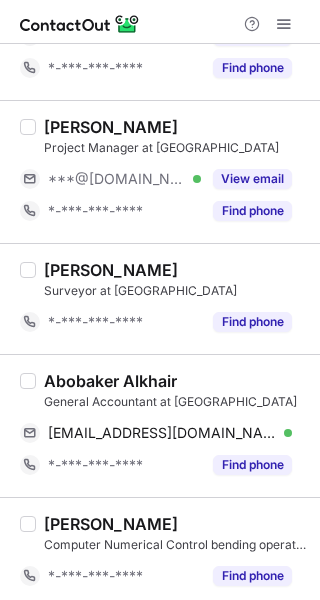 scroll, scrollTop: 2530, scrollLeft: 0, axis: vertical 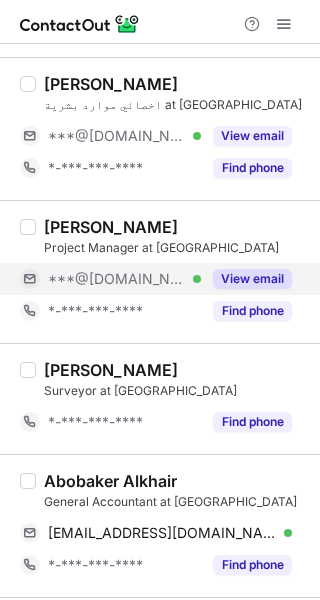 click on "View email" at bounding box center (246, 279) 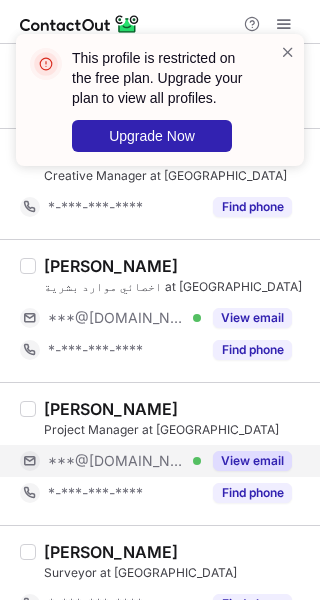 scroll, scrollTop: 2330, scrollLeft: 0, axis: vertical 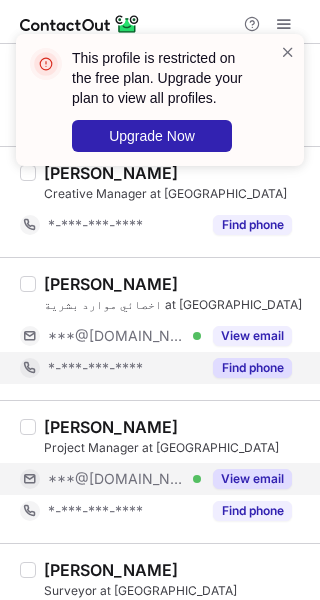 drag, startPoint x: 240, startPoint y: 333, endPoint x: 171, endPoint y: 345, distance: 70.035706 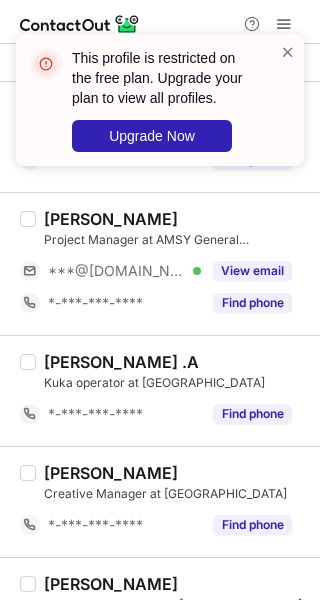 scroll, scrollTop: 1930, scrollLeft: 0, axis: vertical 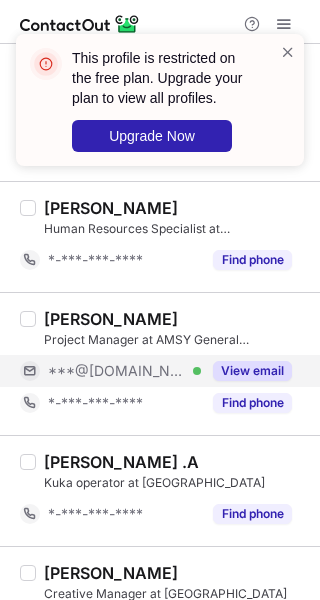 click on "View email" at bounding box center (252, 371) 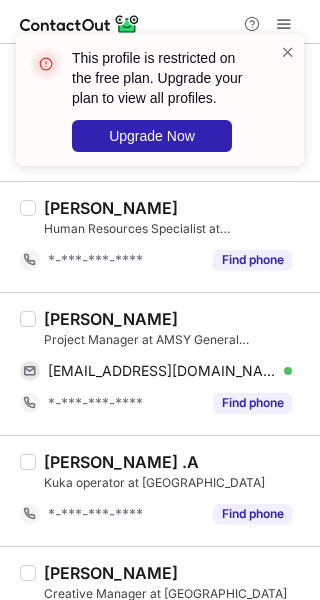 click on "Khalid Balghonaim" at bounding box center (111, 319) 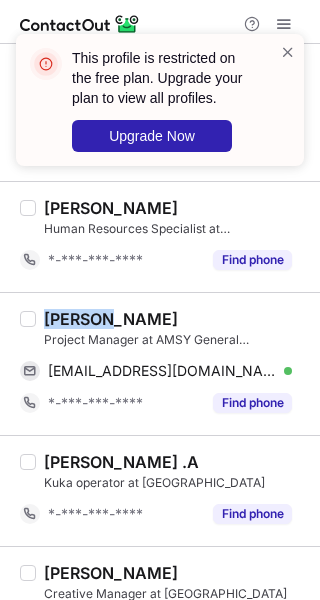 click on "Khalid Balghonaim" at bounding box center [111, 319] 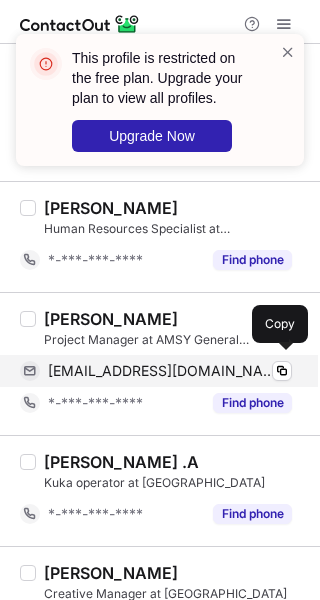 drag, startPoint x: 104, startPoint y: 365, endPoint x: 157, endPoint y: 367, distance: 53.037724 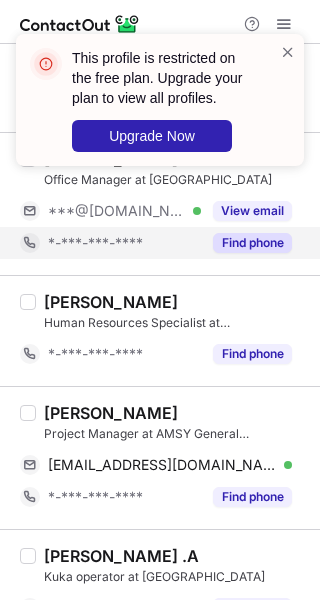 scroll, scrollTop: 1730, scrollLeft: 0, axis: vertical 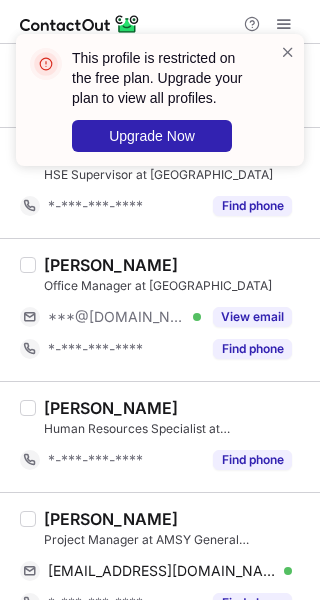 drag, startPoint x: 241, startPoint y: 311, endPoint x: 159, endPoint y: 276, distance: 89.157166 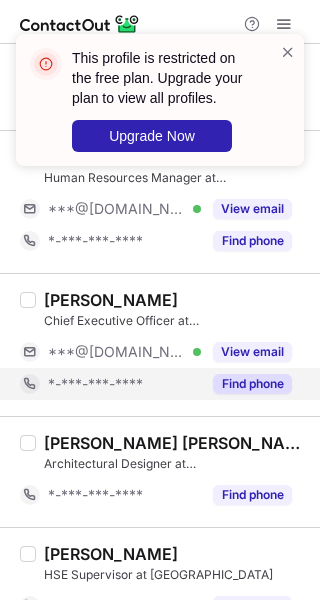 scroll, scrollTop: 1130, scrollLeft: 0, axis: vertical 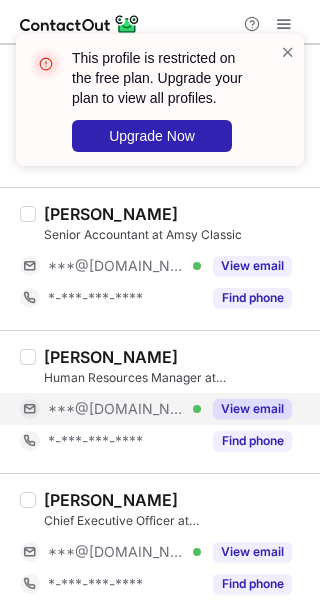 click on "View email" at bounding box center (252, 409) 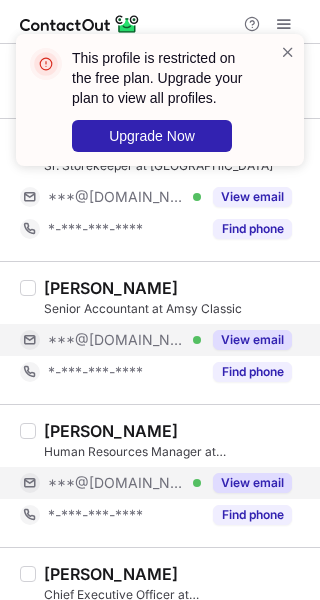 scroll, scrollTop: 1030, scrollLeft: 0, axis: vertical 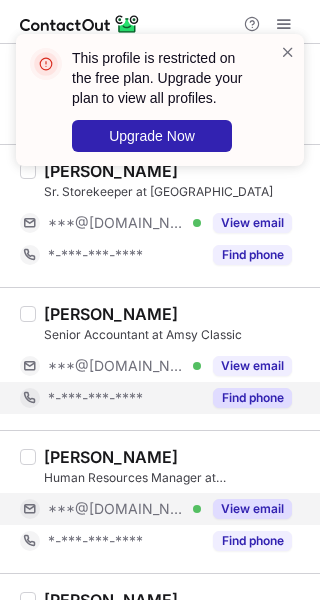 click on "Find phone" at bounding box center (246, 398) 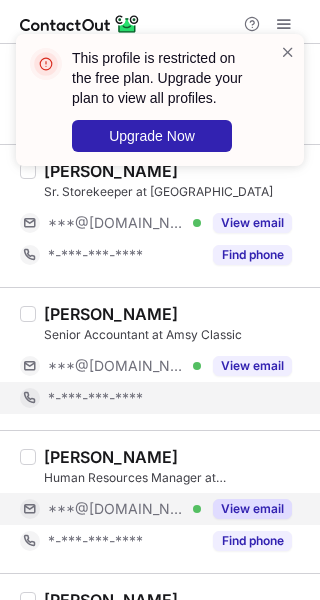 click on "*-***-***-****" at bounding box center [156, 398] 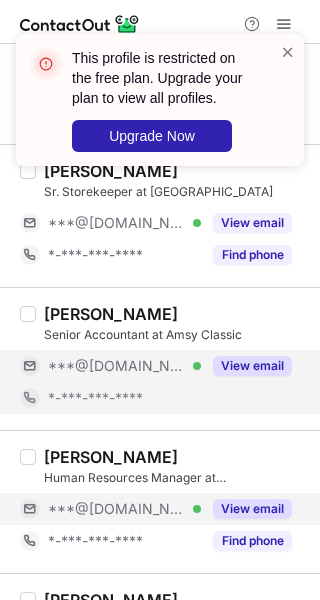 click on "View email" at bounding box center [246, 366] 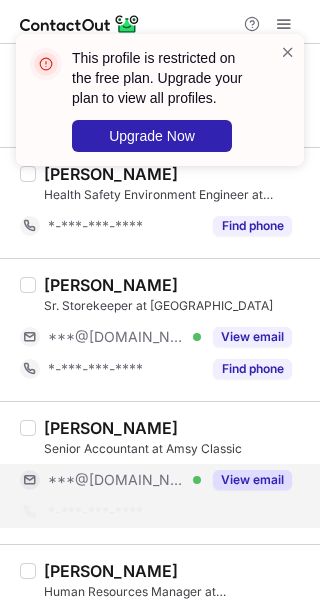 scroll, scrollTop: 830, scrollLeft: 0, axis: vertical 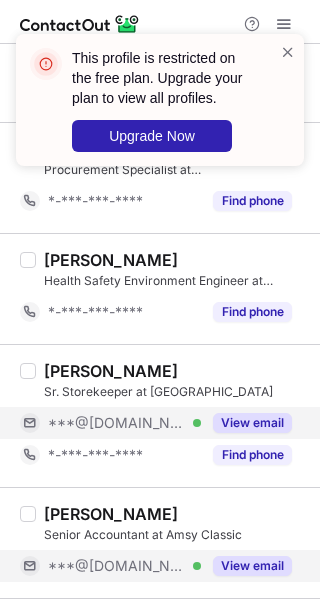 click on "View email" at bounding box center [252, 423] 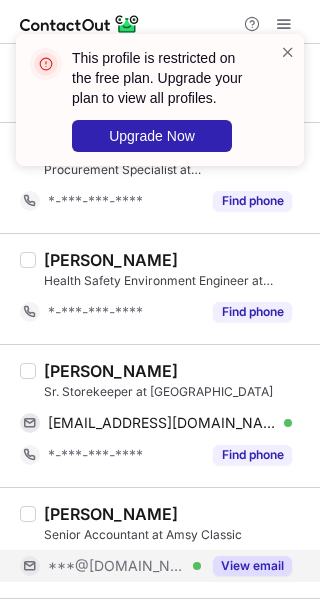click on "Asif Gul" at bounding box center (111, 371) 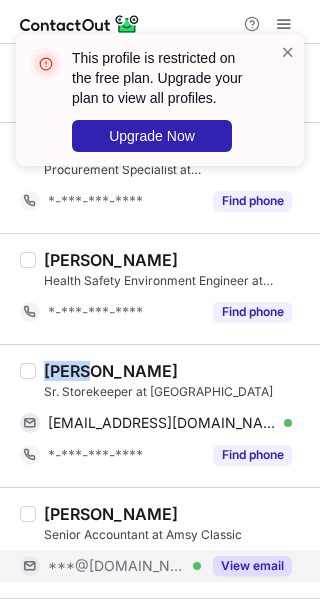 click on "Asif Gul" at bounding box center (111, 371) 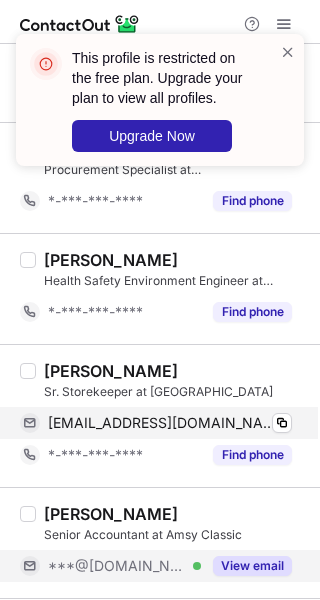 click on "gulasif997@gmail.com" at bounding box center (162, 423) 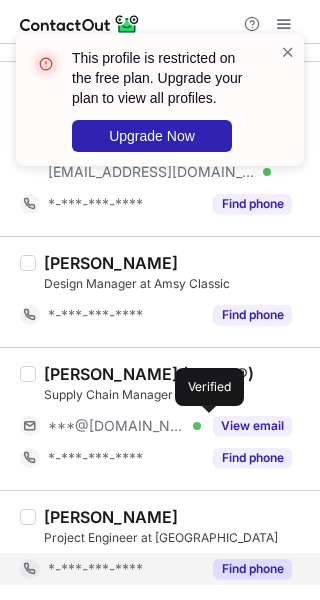 scroll, scrollTop: 230, scrollLeft: 0, axis: vertical 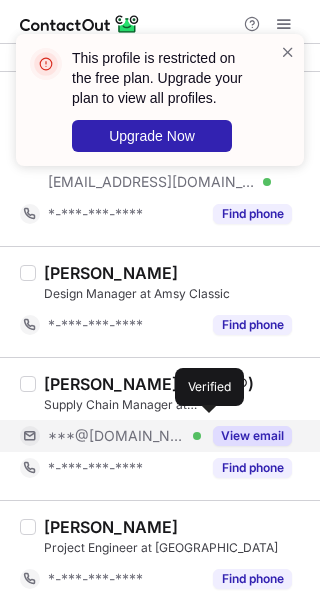 drag, startPoint x: 240, startPoint y: 445, endPoint x: 169, endPoint y: 448, distance: 71.063354 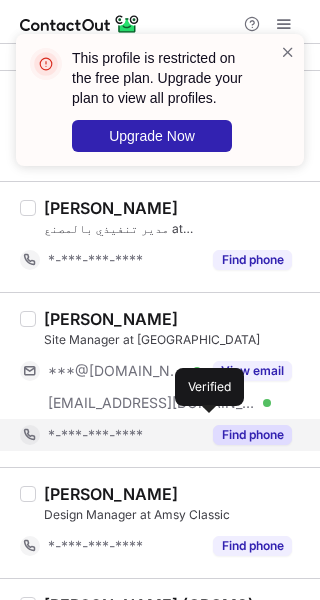 scroll, scrollTop: 0, scrollLeft: 0, axis: both 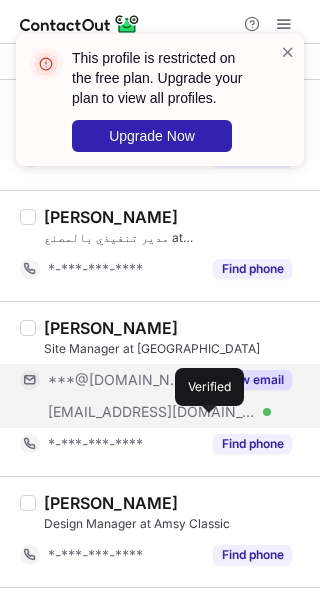 click on "View email" at bounding box center (246, 380) 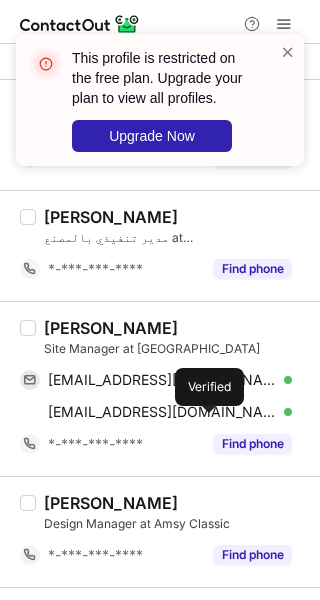 click on "Ibrahim Desoky" at bounding box center (111, 328) 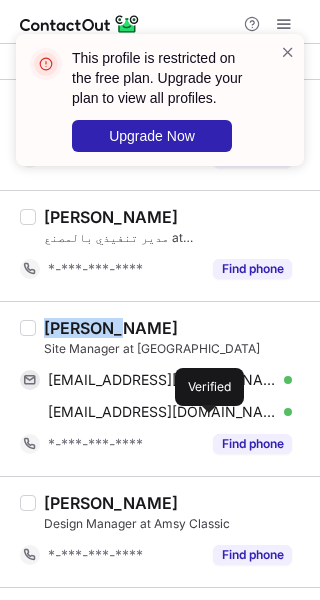 click on "Ibrahim Desoky" at bounding box center (111, 328) 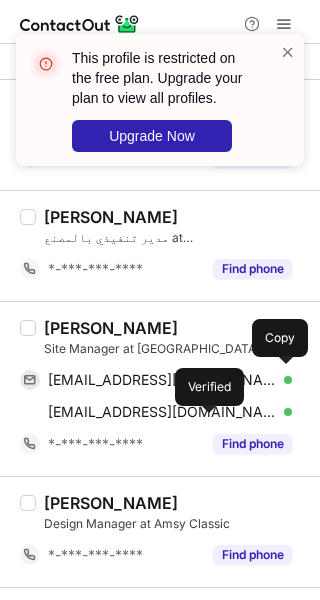 drag, startPoint x: 131, startPoint y: 375, endPoint x: 239, endPoint y: 351, distance: 110.63454 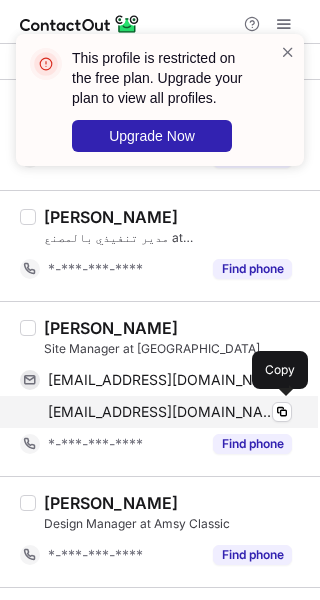 click on "idesoky@amsyclassic.com" at bounding box center [162, 412] 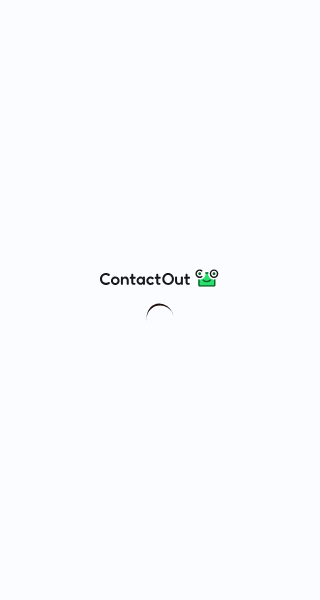 scroll, scrollTop: 0, scrollLeft: 0, axis: both 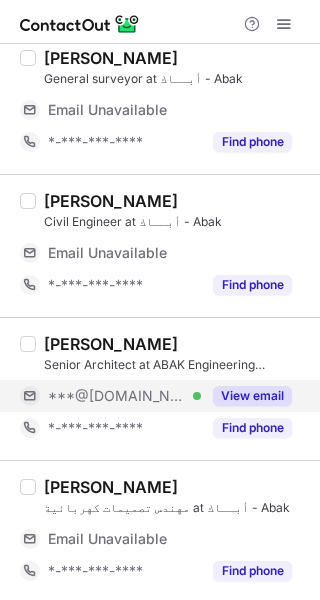 click on "View email" at bounding box center (252, 396) 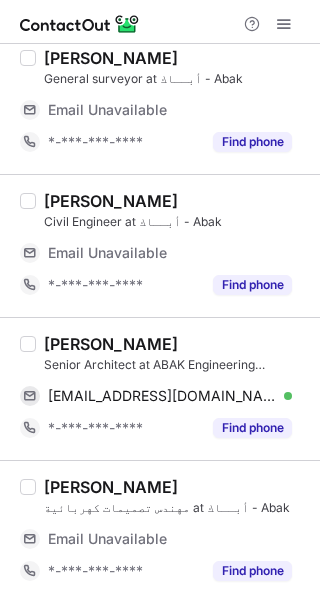 click on "Hassan Salah" at bounding box center (111, 344) 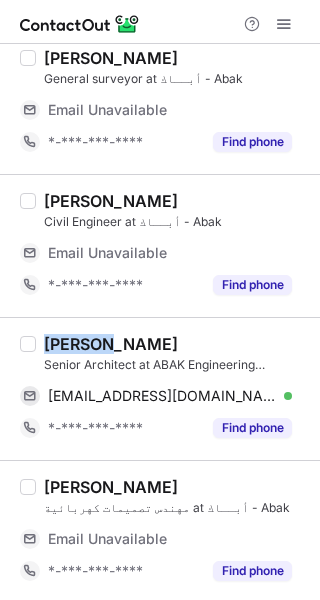 click on "Hassan Salah" at bounding box center [111, 344] 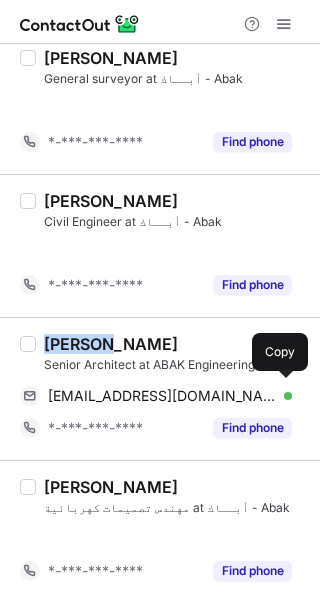 scroll, scrollTop: 650, scrollLeft: 0, axis: vertical 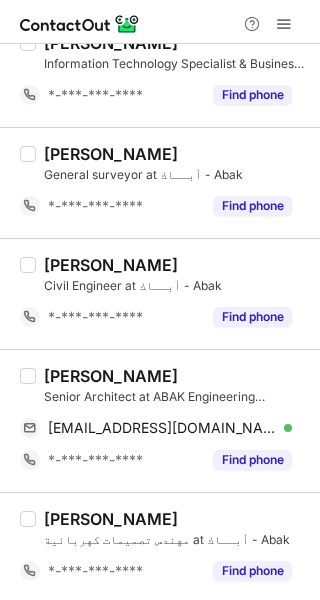drag, startPoint x: 130, startPoint y: 387, endPoint x: 196, endPoint y: 357, distance: 72.498276 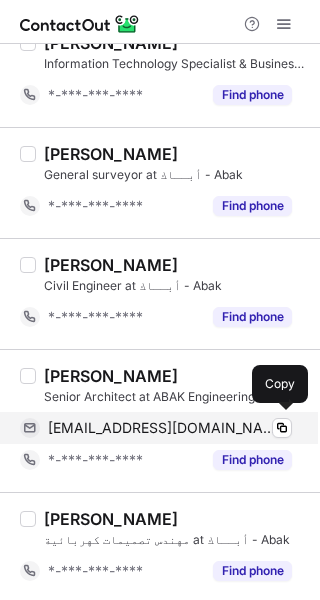 click on "salahhassan400@gmail.com" at bounding box center (162, 428) 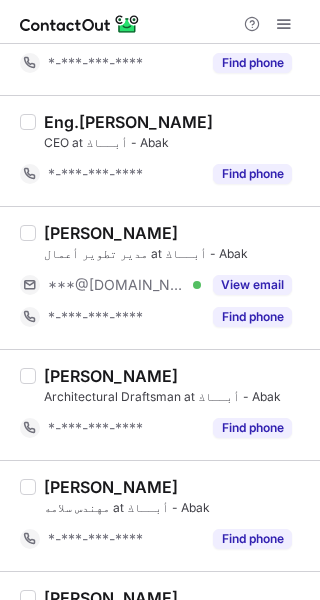 scroll, scrollTop: 50, scrollLeft: 0, axis: vertical 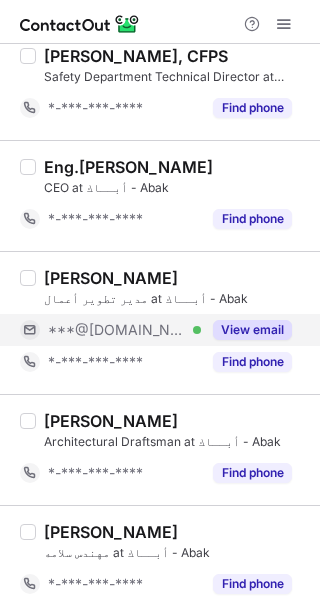 drag, startPoint x: 247, startPoint y: 335, endPoint x: 215, endPoint y: 333, distance: 32.06244 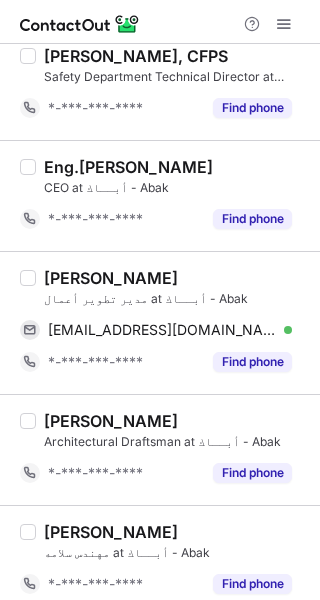 click on "Ghamdan Manea" at bounding box center [111, 278] 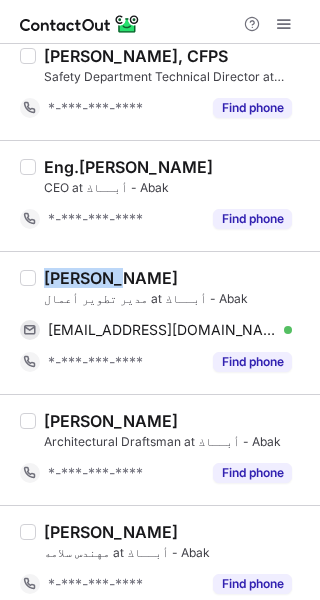 click on "Ghamdan Manea" at bounding box center (111, 278) 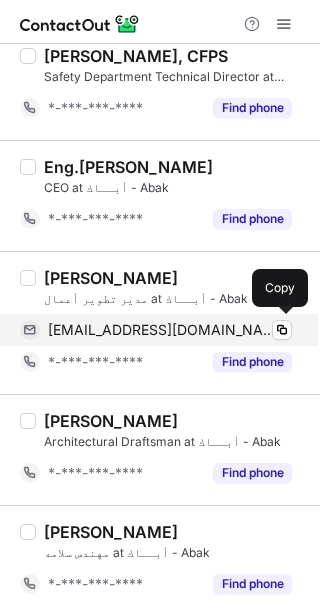 click on "ghamdanmanea1975@gmail.com Verified Copy" at bounding box center [156, 330] 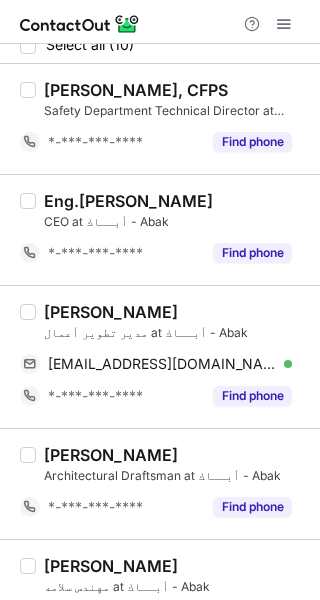 scroll, scrollTop: 0, scrollLeft: 0, axis: both 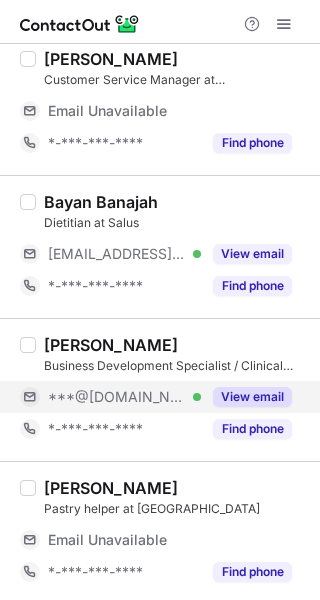 click on "View email" at bounding box center (252, 397) 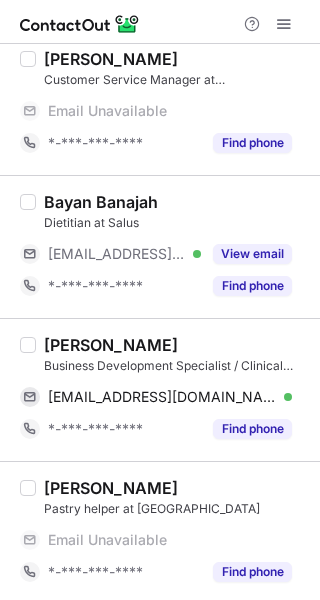 click on "Raghad Alshargawi" at bounding box center [111, 345] 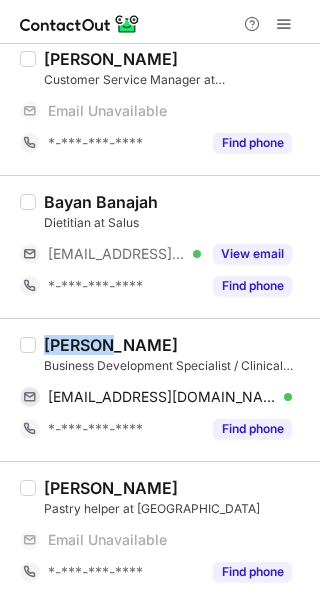 click on "Raghad Alshargawi" at bounding box center (111, 345) 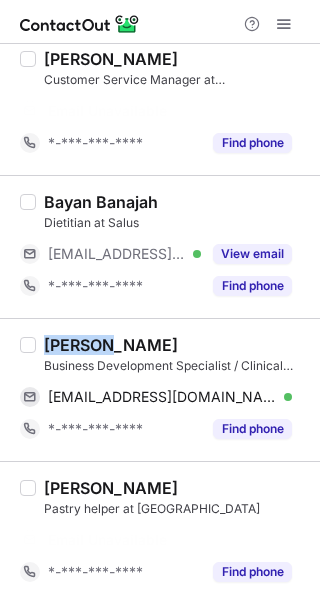 copy on "Raghad" 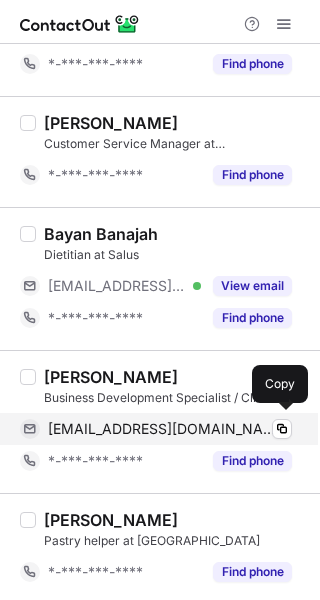 drag, startPoint x: 226, startPoint y: 429, endPoint x: 255, endPoint y: 421, distance: 30.083218 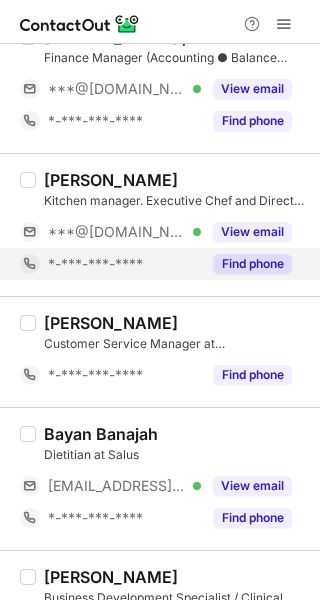 scroll, scrollTop: 699, scrollLeft: 0, axis: vertical 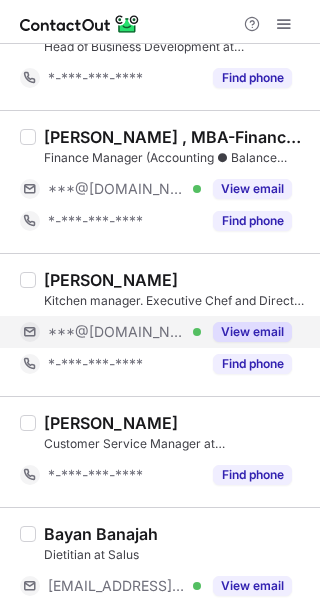 drag, startPoint x: 242, startPoint y: 314, endPoint x: 143, endPoint y: 318, distance: 99.08077 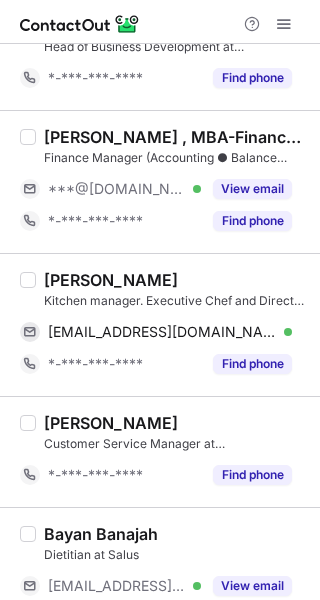 click on "Kitchen manager. Executive Chef and Director of Operations, the company develope at Salus" at bounding box center [176, 301] 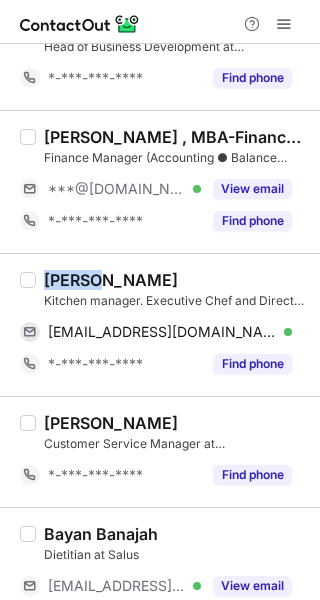 click on "Ahmed Amer" at bounding box center [111, 280] 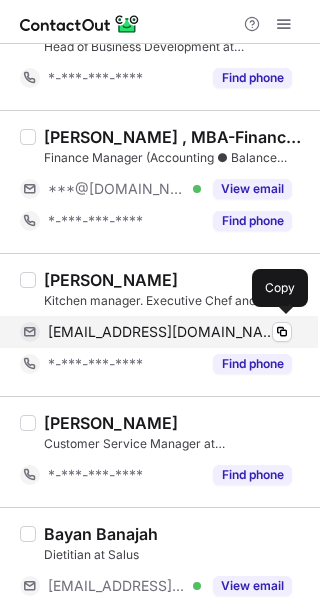 click on "ahmedamer995@gmail.com" at bounding box center [162, 332] 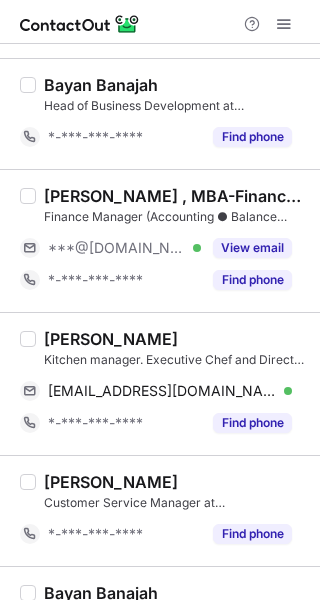 scroll, scrollTop: 599, scrollLeft: 0, axis: vertical 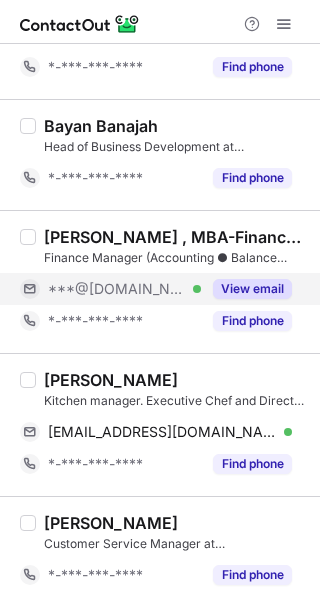 drag, startPoint x: 225, startPoint y: 283, endPoint x: 181, endPoint y: 285, distance: 44.04543 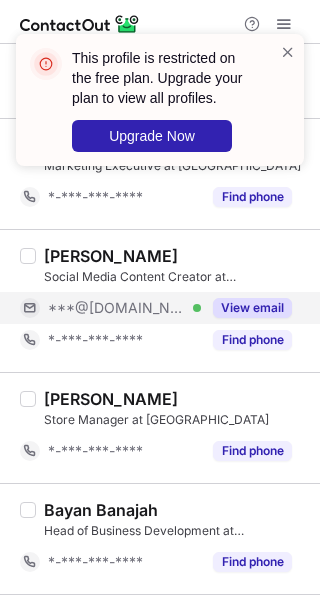 scroll, scrollTop: 199, scrollLeft: 0, axis: vertical 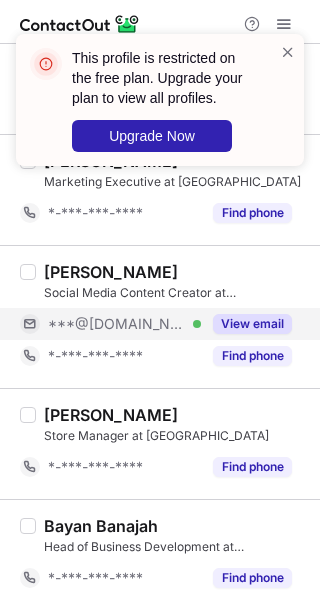 drag, startPoint x: 275, startPoint y: 327, endPoint x: 243, endPoint y: 321, distance: 32.55764 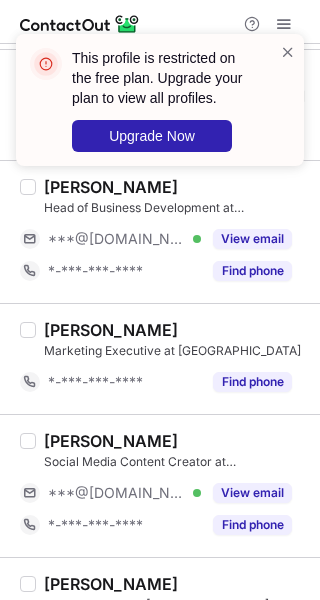 scroll, scrollTop: 0, scrollLeft: 0, axis: both 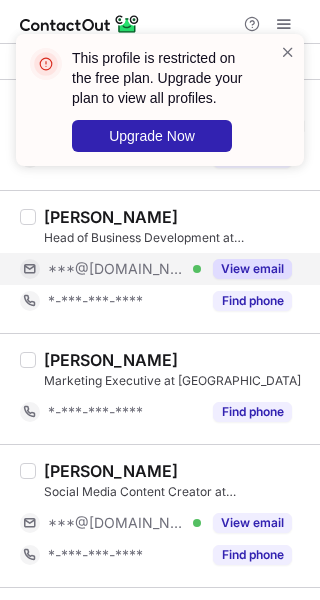 click on "View email" at bounding box center [252, 269] 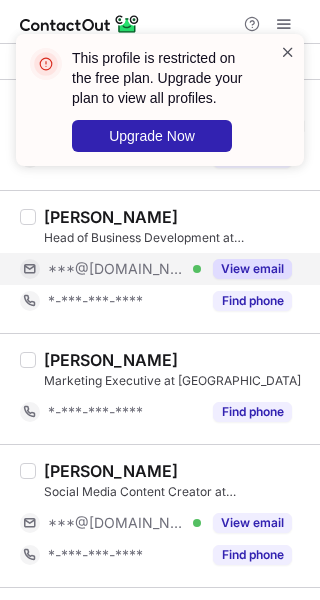 click at bounding box center [288, 52] 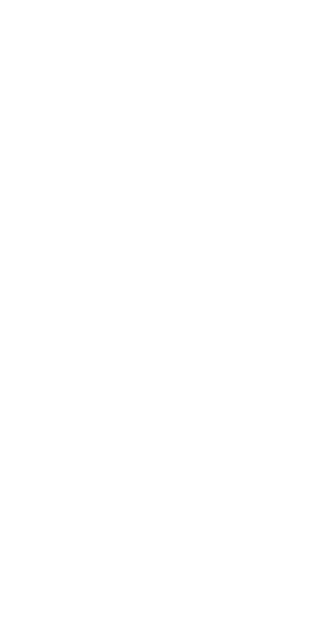 scroll, scrollTop: 0, scrollLeft: 0, axis: both 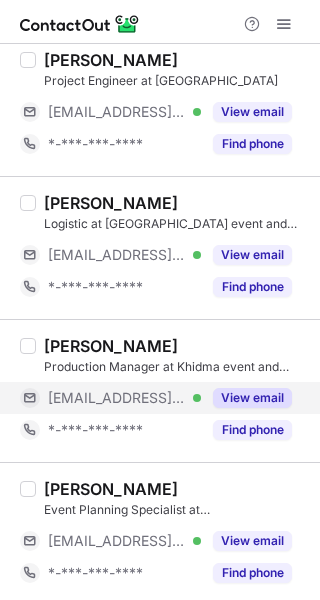 click on "View email" at bounding box center (252, 398) 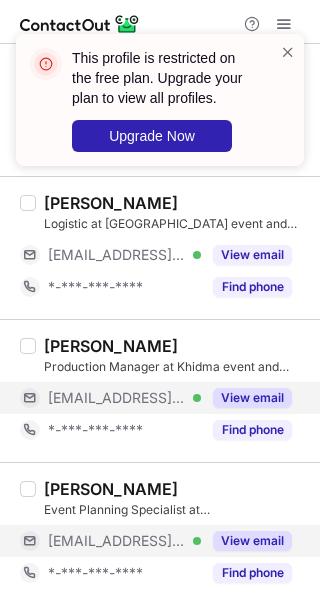 click on "View email" at bounding box center (252, 541) 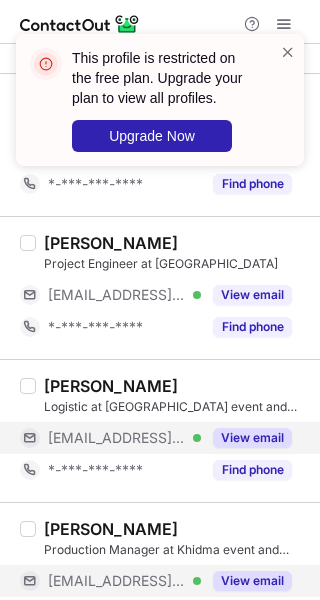 scroll, scrollTop: 1547, scrollLeft: 0, axis: vertical 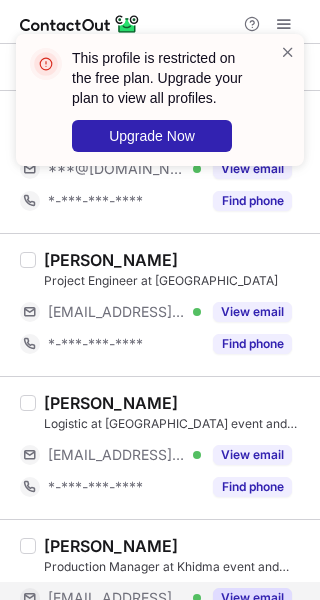 click on "[PERSON_NAME] Project Engineer at [GEOGRAPHIC_DATA] [EMAIL_ADDRESS][DOMAIN_NAME] Verified View email *-***-***-**** Find phone" at bounding box center (172, 305) 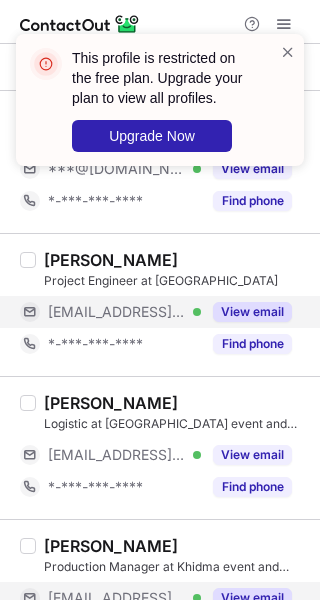 click on "View email" at bounding box center (252, 312) 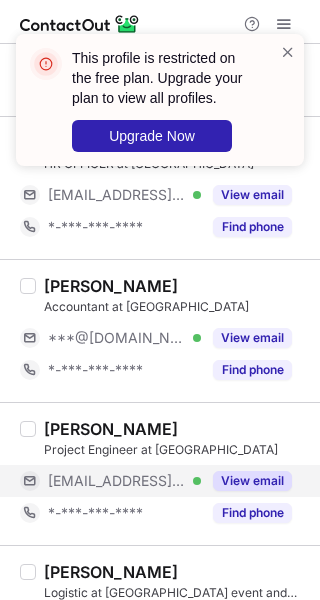 scroll, scrollTop: 1283, scrollLeft: 0, axis: vertical 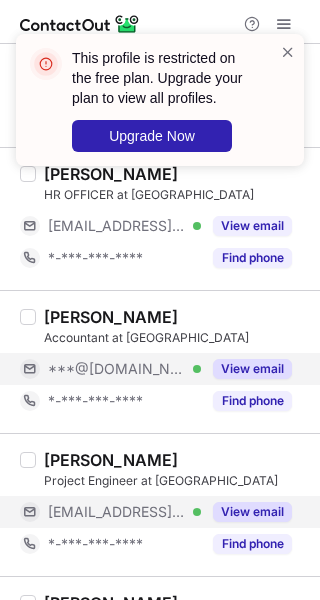 click on "View email" at bounding box center (252, 369) 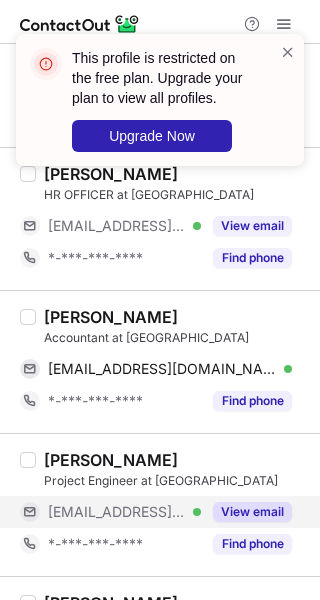 click on "Abdullah Aljumayi Accountant at Khidma aljumayiabdullah@gmail.com Verified Copy *-***-***-**** Find phone" at bounding box center (160, 361) 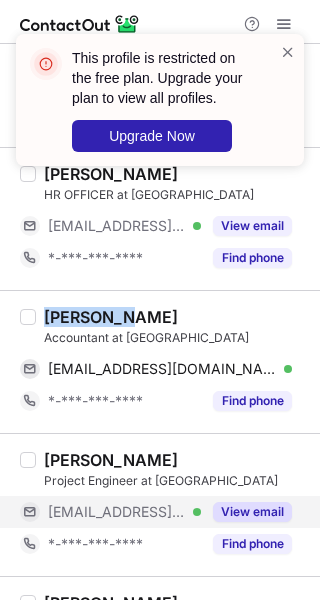 click on "Abdullah Aljumayi Accountant at Khidma aljumayiabdullah@gmail.com Verified Copy *-***-***-**** Find phone" at bounding box center (160, 361) 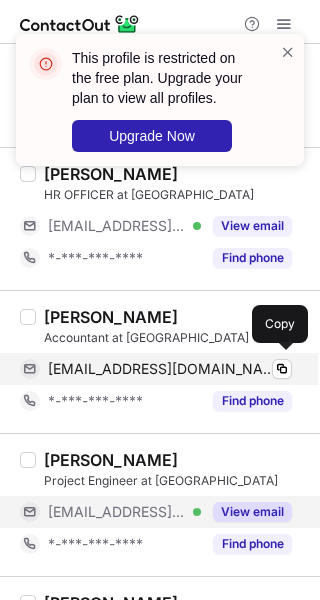 drag, startPoint x: 113, startPoint y: 371, endPoint x: 129, endPoint y: 370, distance: 16.03122 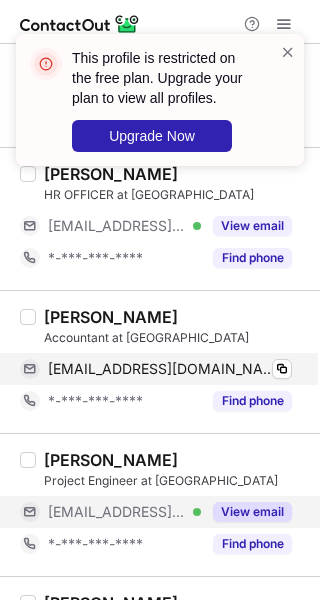 scroll, scrollTop: 1183, scrollLeft: 0, axis: vertical 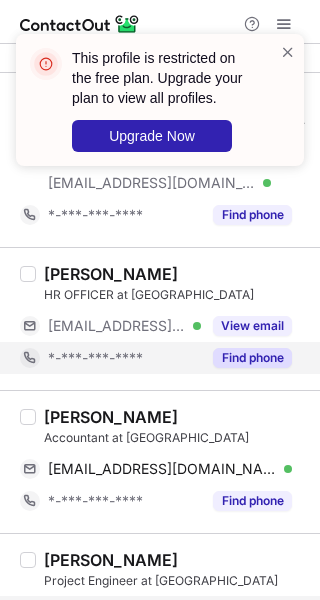 click on "Find phone" at bounding box center [246, 358] 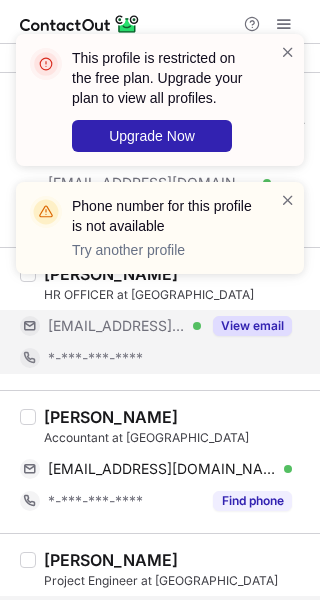 click on "View email" at bounding box center [252, 326] 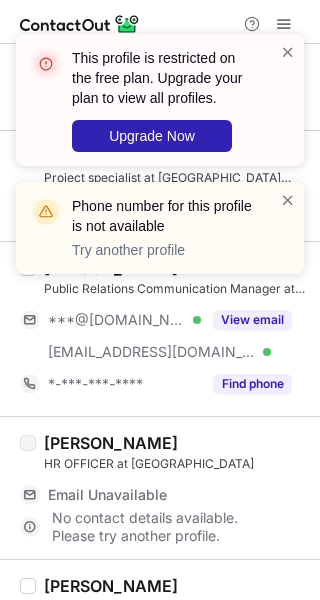 scroll, scrollTop: 983, scrollLeft: 0, axis: vertical 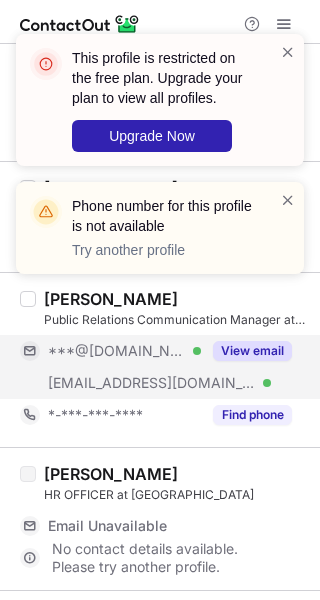 click on "View email" at bounding box center (246, 351) 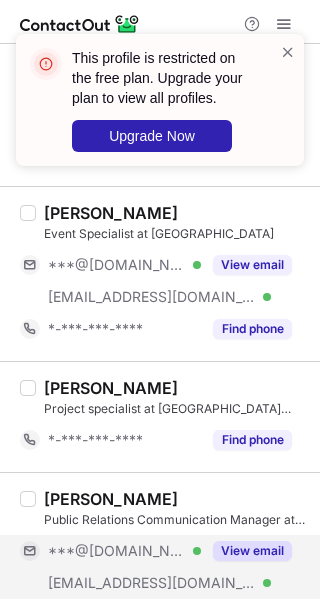 scroll, scrollTop: 683, scrollLeft: 0, axis: vertical 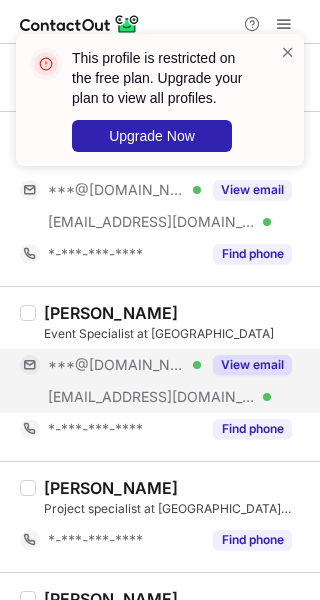 click on "View email" at bounding box center (246, 365) 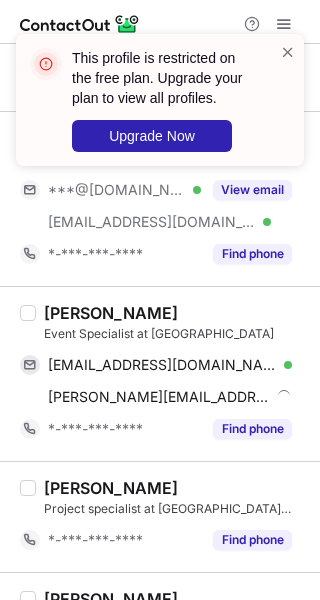 click on "Mohammed Aldayel" at bounding box center [111, 313] 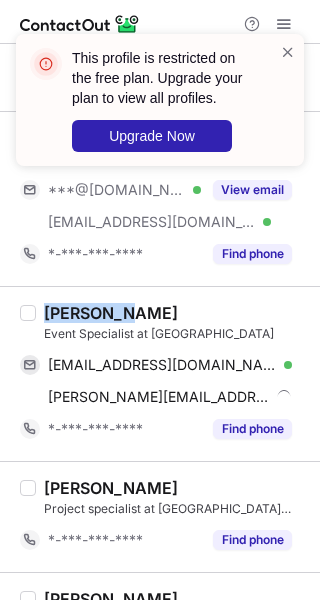 click on "Mohammed Aldayel" at bounding box center (111, 313) 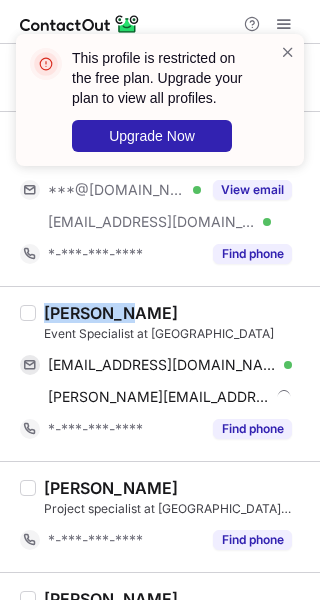 copy on "Mohammed" 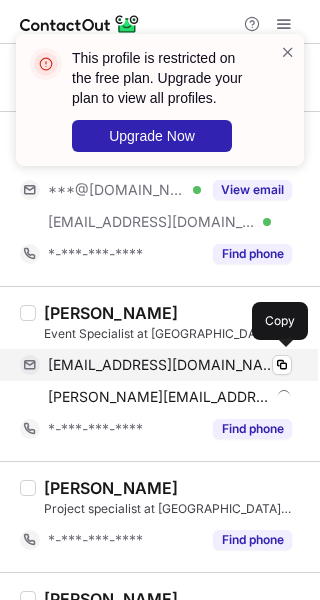 drag, startPoint x: 188, startPoint y: 359, endPoint x: 234, endPoint y: 353, distance: 46.389652 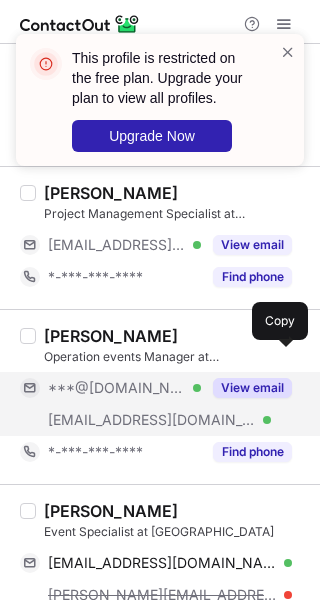 scroll, scrollTop: 483, scrollLeft: 0, axis: vertical 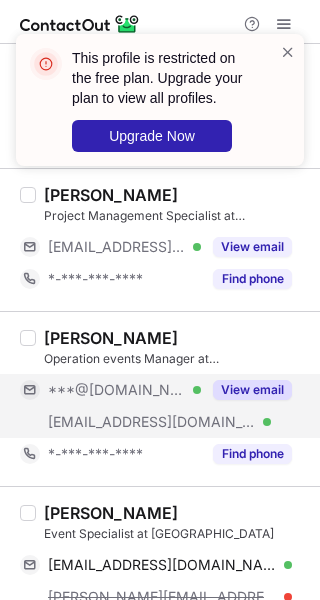 click on "View email" at bounding box center (252, 390) 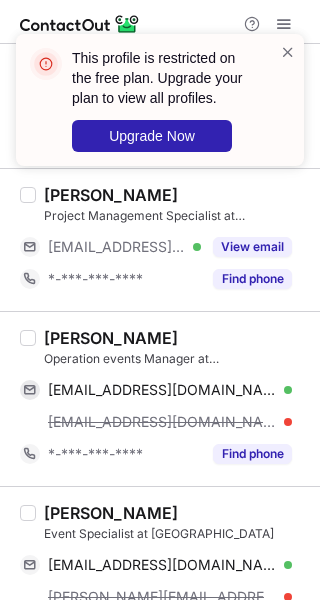 click on "Naif Aldayel" at bounding box center [111, 338] 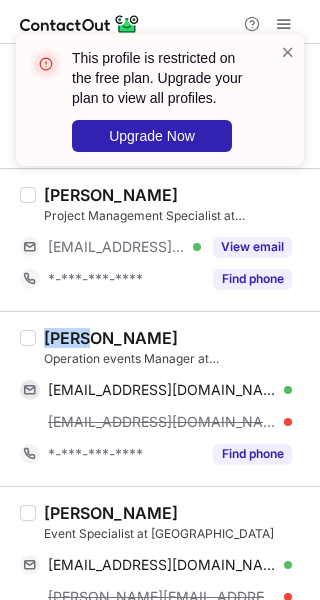 click on "Naif Aldayel" at bounding box center (111, 338) 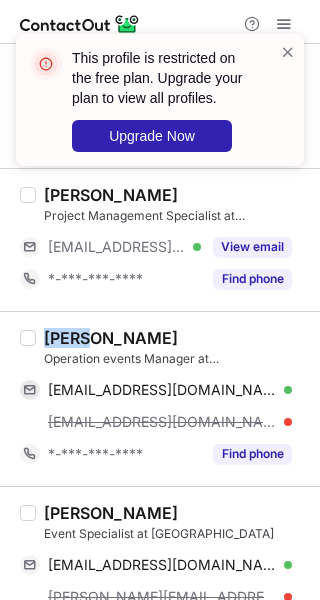copy on "Naif" 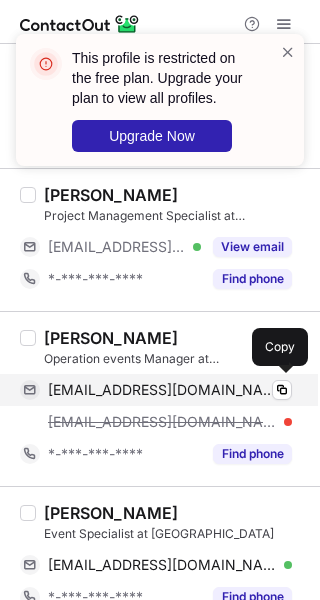 click on "naifaldayel6@gmail.com" at bounding box center (162, 390) 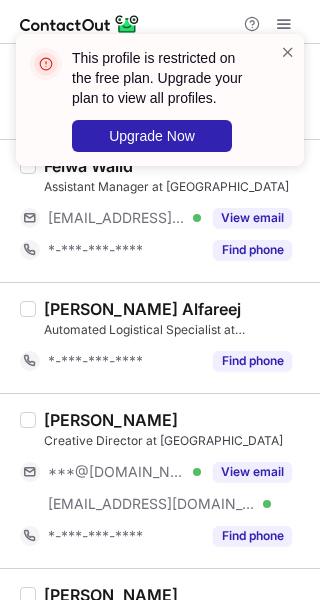 scroll, scrollTop: 0, scrollLeft: 0, axis: both 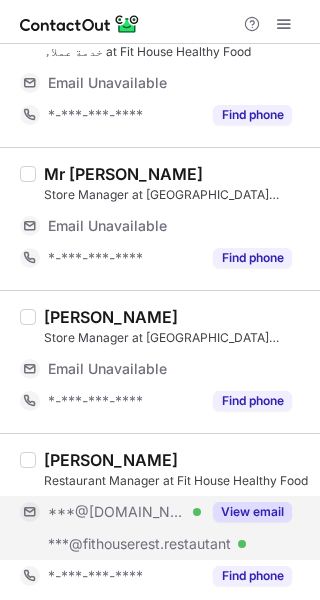 click on "View email" at bounding box center [252, 512] 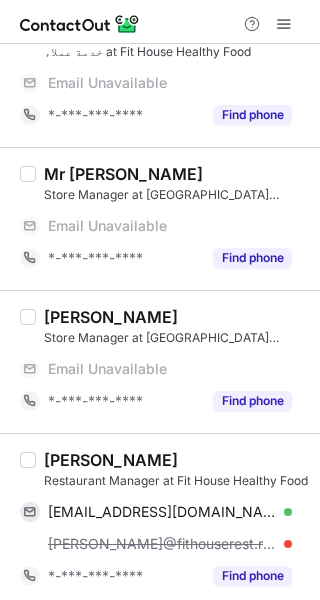 click on "[PERSON_NAME]" at bounding box center (111, 460) 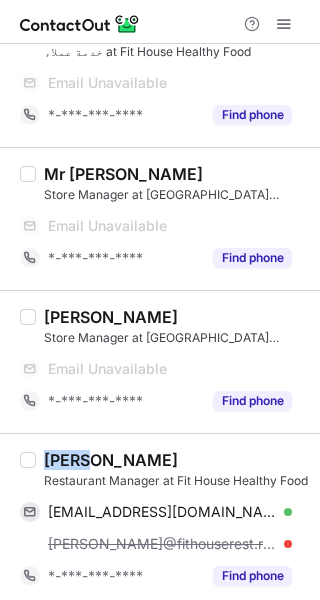 click on "[PERSON_NAME]" at bounding box center (111, 460) 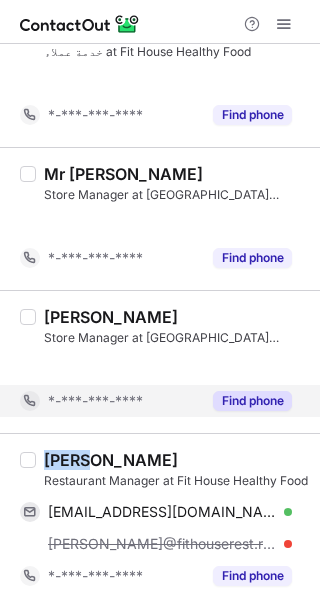 scroll, scrollTop: 3046, scrollLeft: 0, axis: vertical 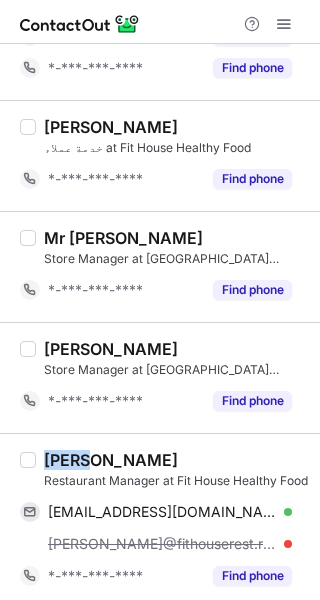 copy on "[PERSON_NAME]" 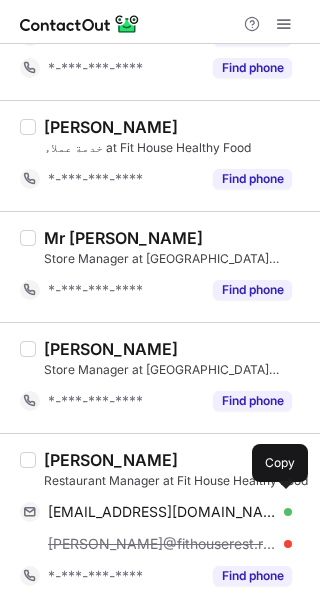 drag, startPoint x: 183, startPoint y: 504, endPoint x: 309, endPoint y: 387, distance: 171.94476 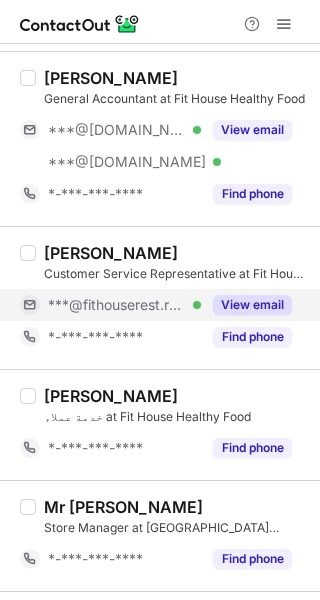 scroll, scrollTop: 2746, scrollLeft: 0, axis: vertical 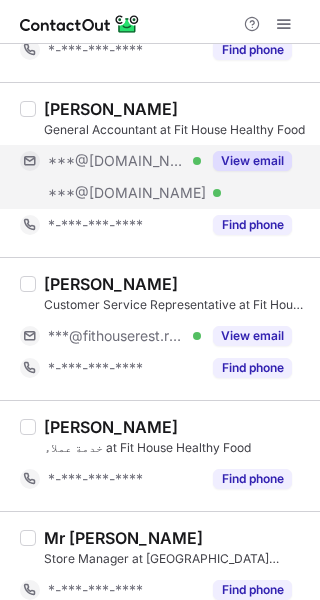 click on "View email" at bounding box center [252, 161] 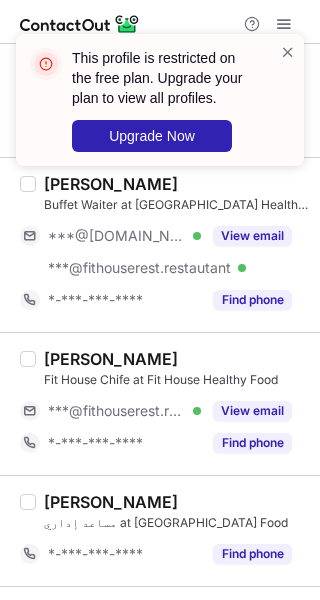 scroll, scrollTop: 1546, scrollLeft: 0, axis: vertical 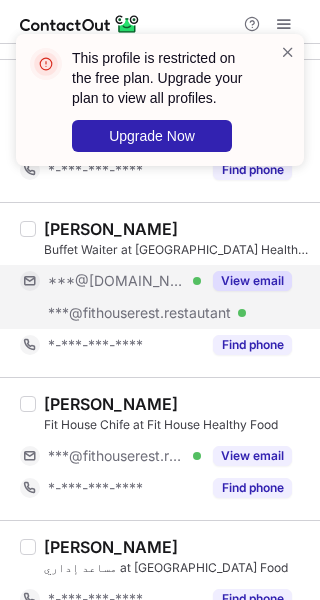 click on "View email" at bounding box center (252, 281) 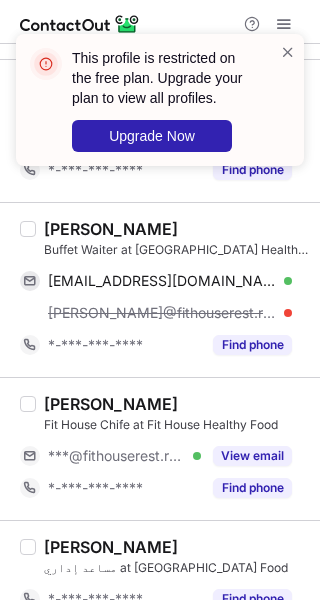 click on "[PERSON_NAME]" at bounding box center (111, 229) 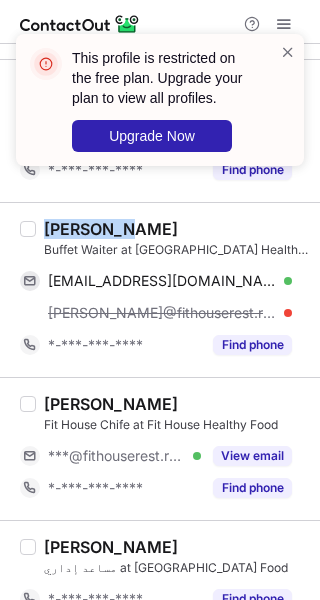 click on "[PERSON_NAME]" at bounding box center [111, 229] 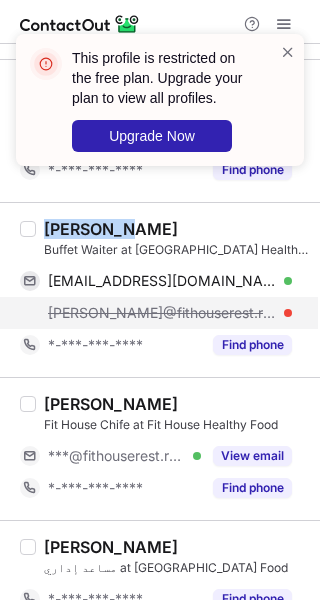 copy on "[PERSON_NAME]" 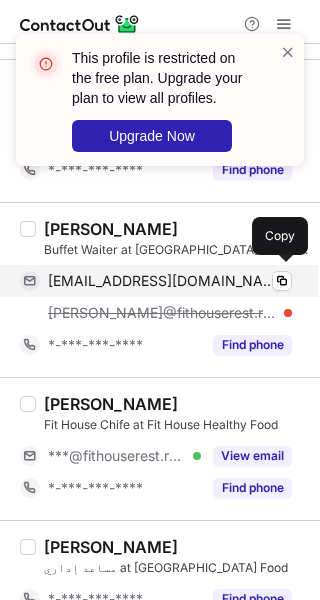 click on "[EMAIL_ADDRESS][DOMAIN_NAME]" at bounding box center (162, 281) 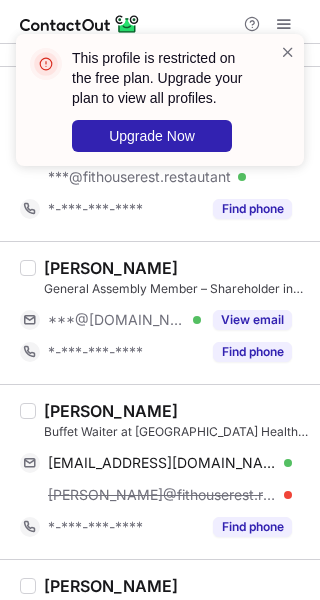 scroll, scrollTop: 1346, scrollLeft: 0, axis: vertical 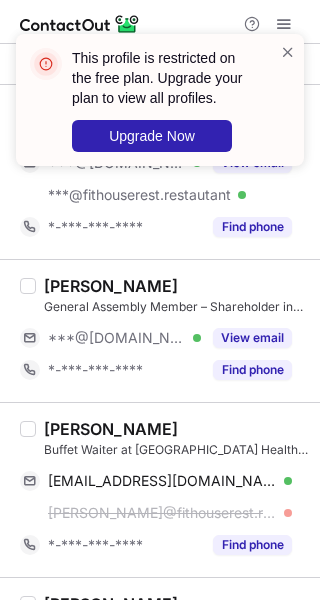 drag, startPoint x: 282, startPoint y: 329, endPoint x: 222, endPoint y: 312, distance: 62.361847 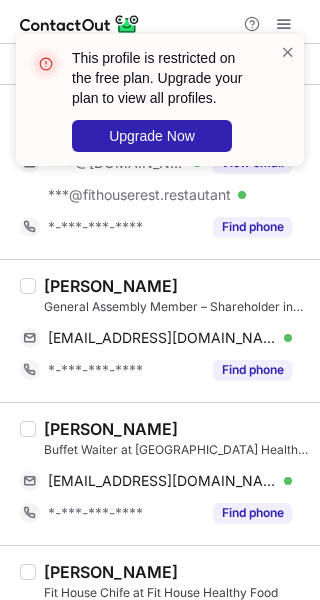 click on "[PERSON_NAME]" at bounding box center [111, 286] 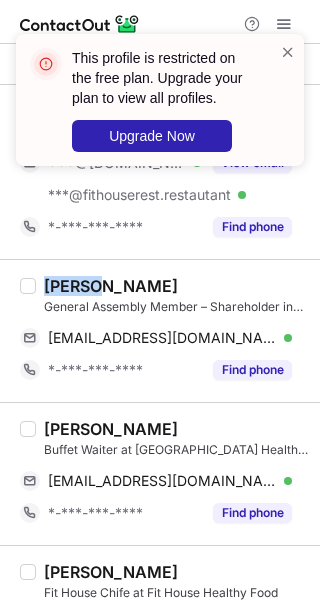 click on "[PERSON_NAME]" at bounding box center (111, 286) 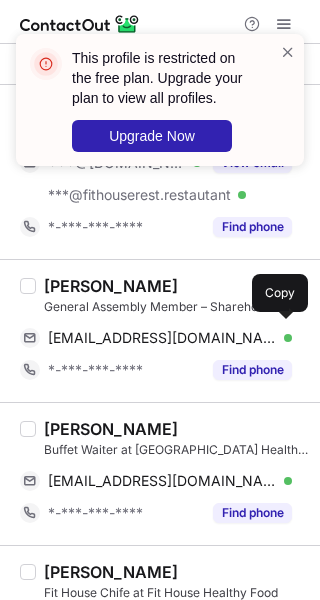 drag, startPoint x: 131, startPoint y: 330, endPoint x: 317, endPoint y: 334, distance: 186.043 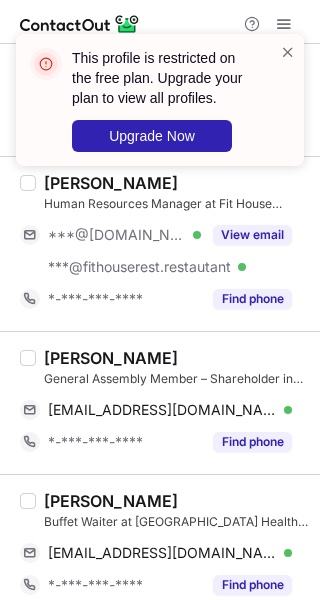 scroll, scrollTop: 1246, scrollLeft: 0, axis: vertical 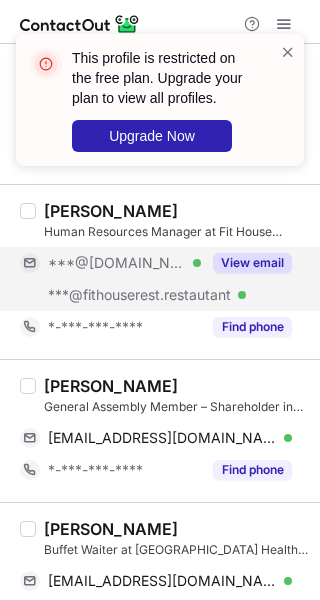 drag, startPoint x: 232, startPoint y: 248, endPoint x: 170, endPoint y: 253, distance: 62.201286 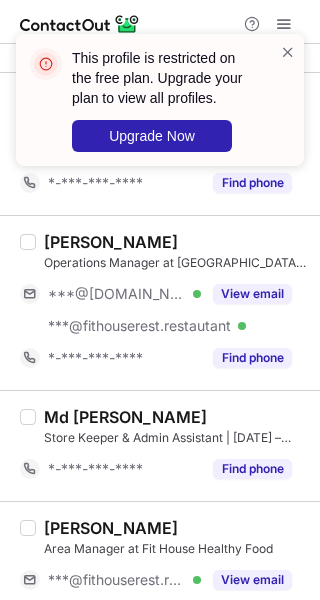 scroll, scrollTop: 746, scrollLeft: 0, axis: vertical 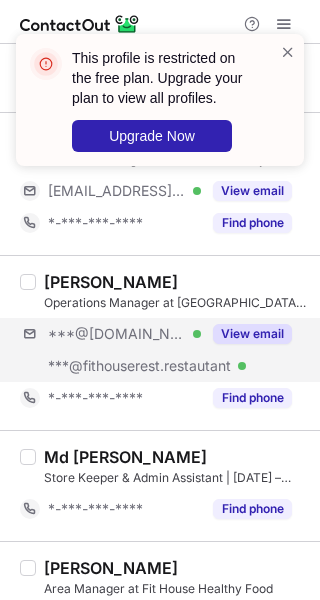 click on "***@[DOMAIN_NAME] Verified ***@fithouserest.restautant Verified View email" at bounding box center [164, 350] 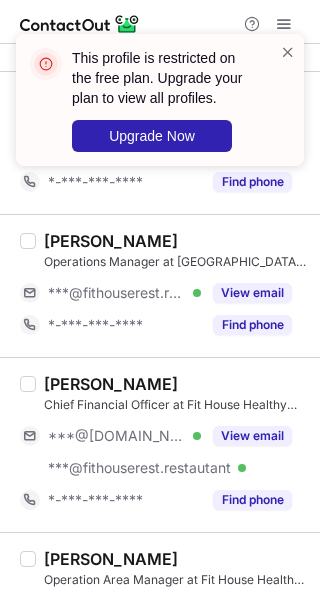 scroll, scrollTop: 0, scrollLeft: 0, axis: both 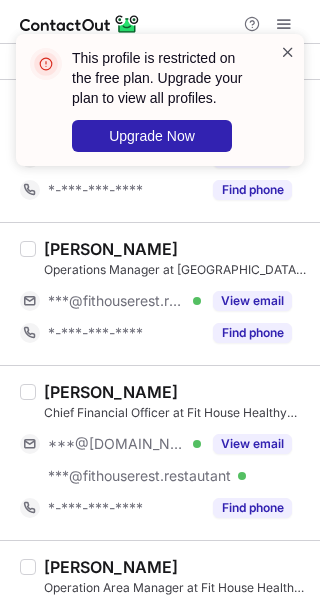 click at bounding box center [288, 52] 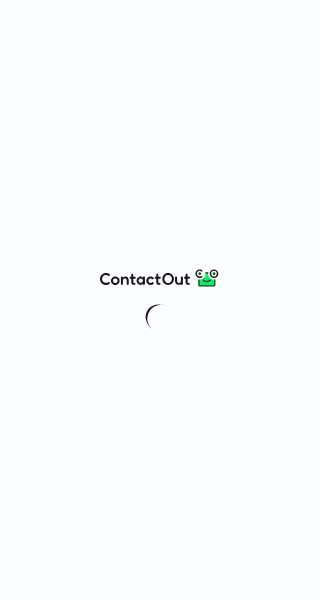 scroll, scrollTop: 0, scrollLeft: 0, axis: both 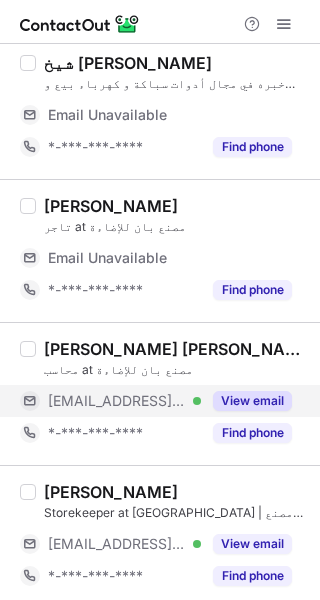click on "View email" at bounding box center [246, 401] 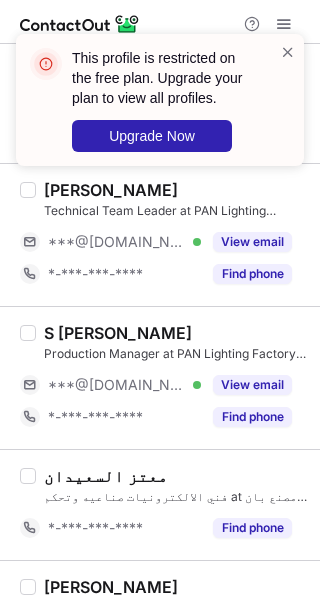 scroll, scrollTop: 1571, scrollLeft: 0, axis: vertical 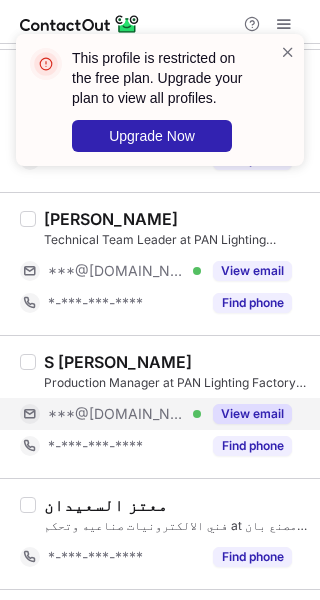 click on "View email" at bounding box center [252, 414] 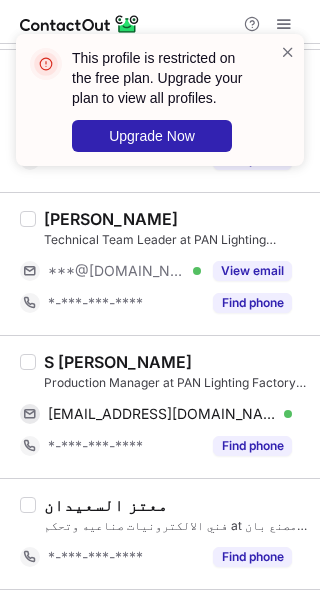 click on "S Habib" at bounding box center (118, 362) 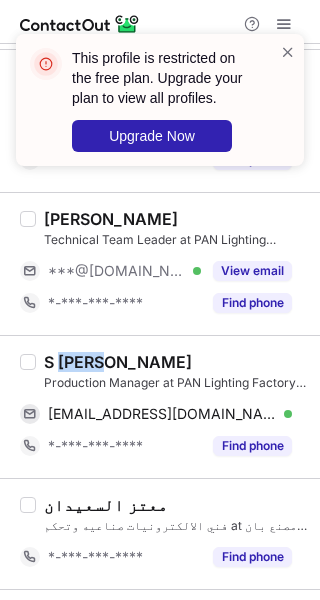 click on "S Habib" at bounding box center (118, 362) 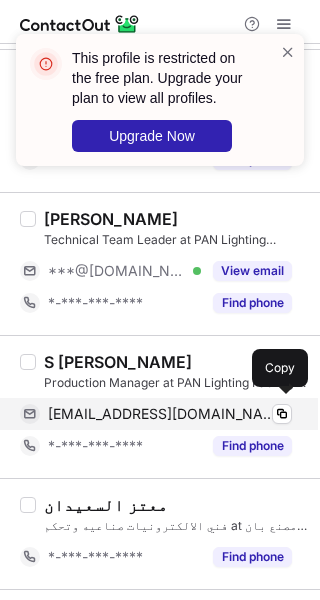 click on "habib_syed@yahoo.com Verified Copy" at bounding box center (156, 414) 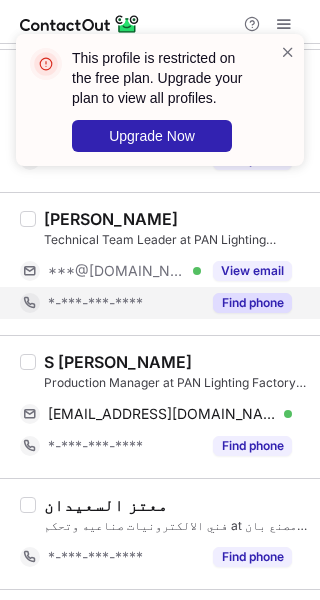 click on "Find phone" at bounding box center (252, 303) 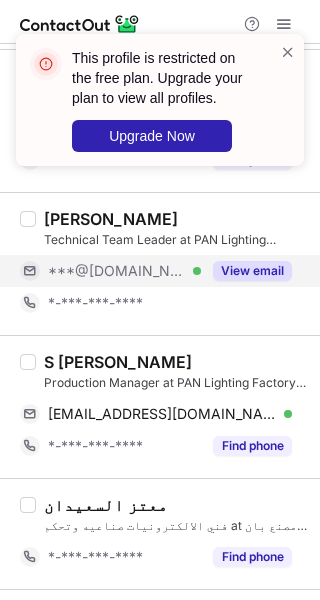 click on "View email" at bounding box center (252, 271) 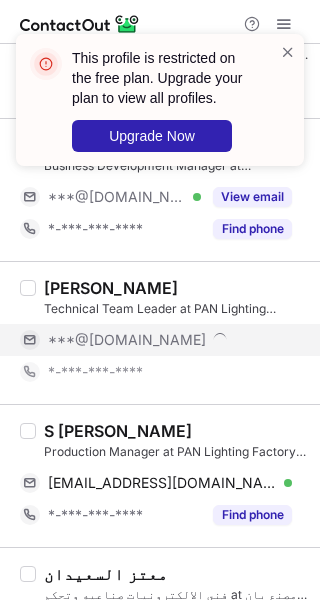scroll, scrollTop: 1471, scrollLeft: 0, axis: vertical 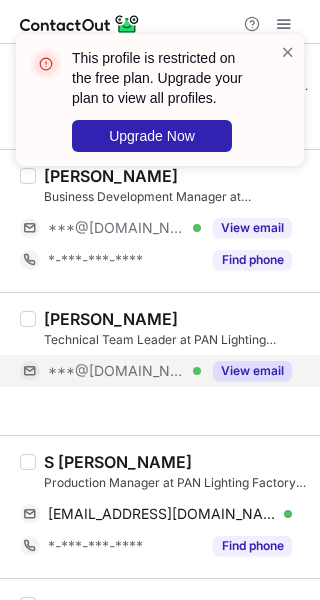 click on "Ahmad Shaker" at bounding box center (111, 319) 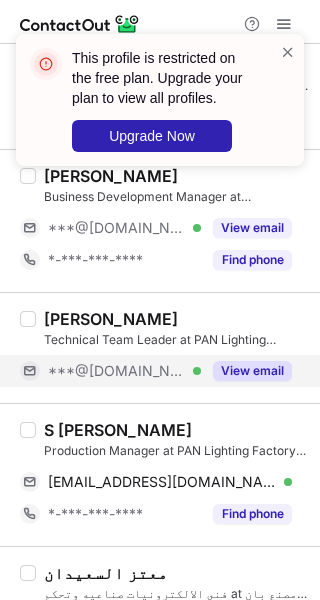 scroll, scrollTop: 1371, scrollLeft: 0, axis: vertical 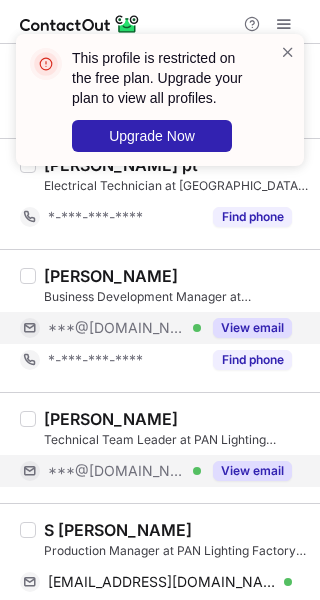 click on "View email" at bounding box center (252, 328) 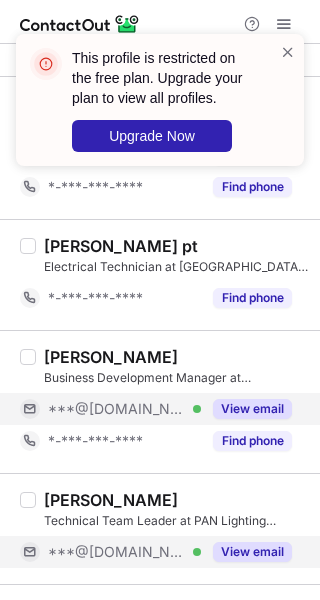 scroll, scrollTop: 1171, scrollLeft: 0, axis: vertical 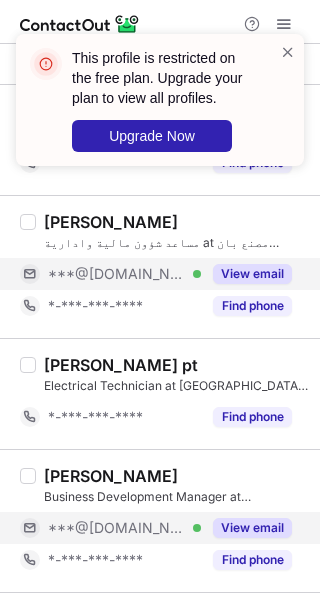 click on "View email" at bounding box center [252, 274] 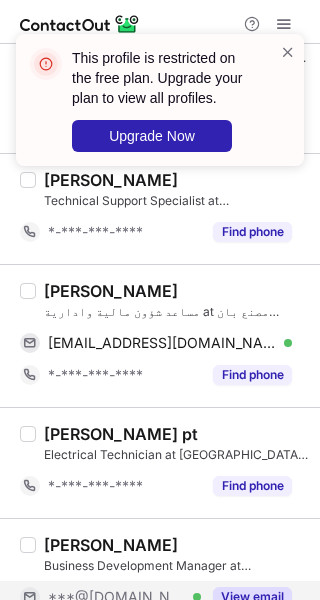scroll, scrollTop: 1071, scrollLeft: 0, axis: vertical 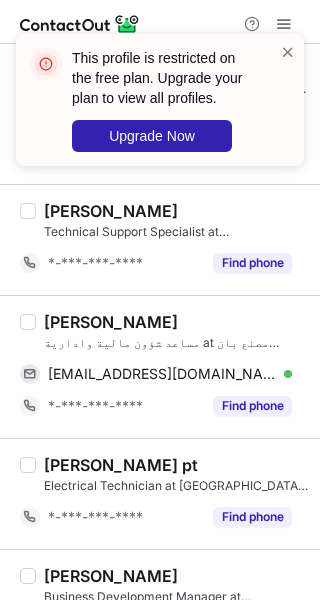 click on "Rayan Alhudaif" at bounding box center (111, 322) 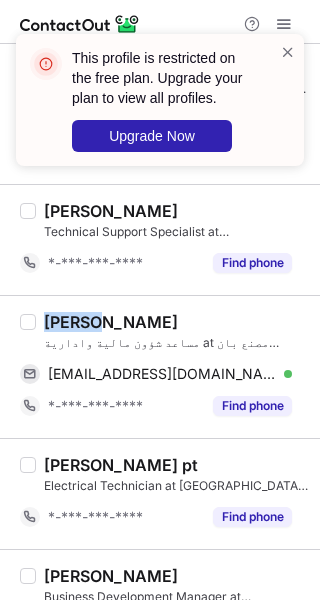 click on "Rayan Alhudaif" at bounding box center [111, 322] 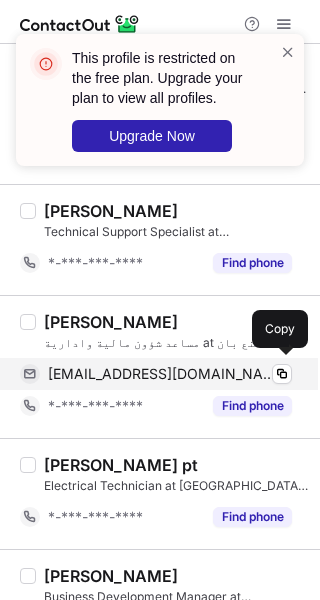 click on "rayanhudaif96@gmail.com Verified Copy" at bounding box center [156, 374] 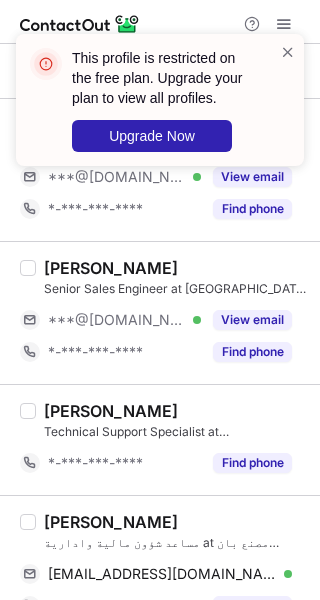 scroll, scrollTop: 771, scrollLeft: 0, axis: vertical 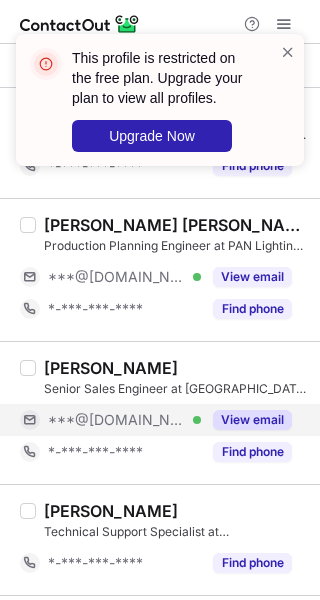 click on "View email" at bounding box center [252, 420] 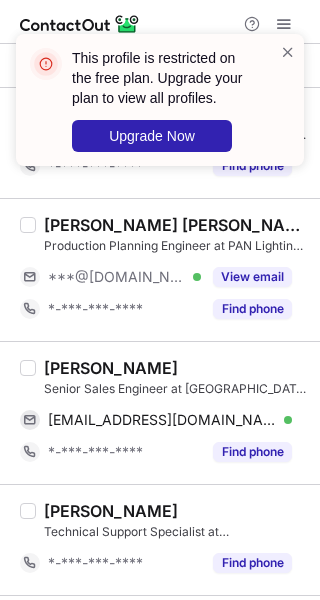 click on "Ahmed Helwa" at bounding box center (111, 368) 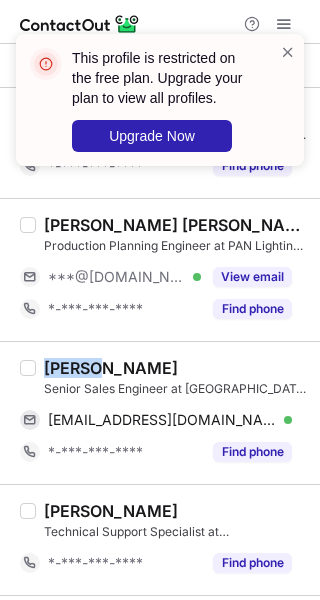 click on "Ahmed Helwa" at bounding box center [111, 368] 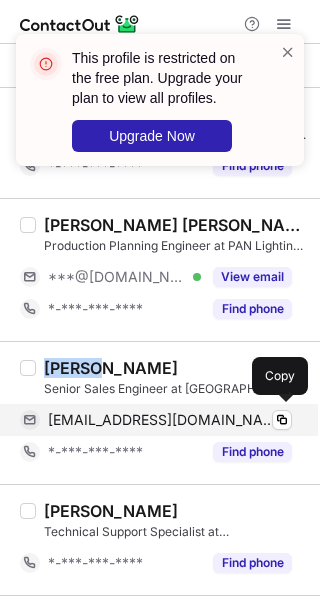 click on "ahmednabilhelwa@gmail.com" at bounding box center (162, 420) 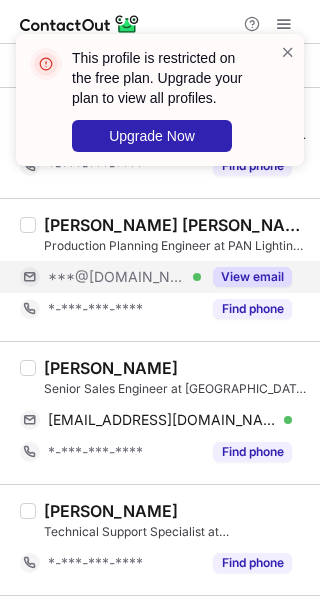 click on "View email" at bounding box center [252, 277] 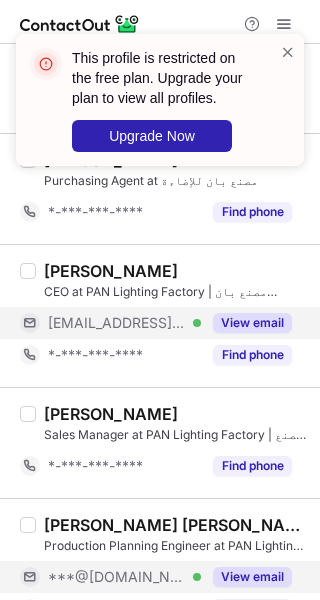 scroll, scrollTop: 271, scrollLeft: 0, axis: vertical 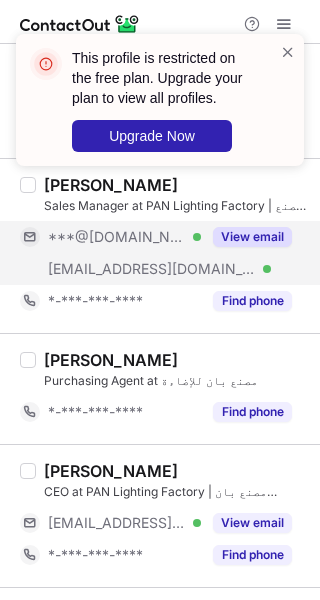 click on "View email" at bounding box center (246, 237) 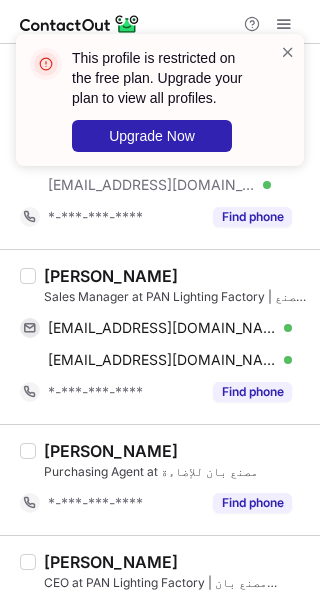 scroll, scrollTop: 71, scrollLeft: 0, axis: vertical 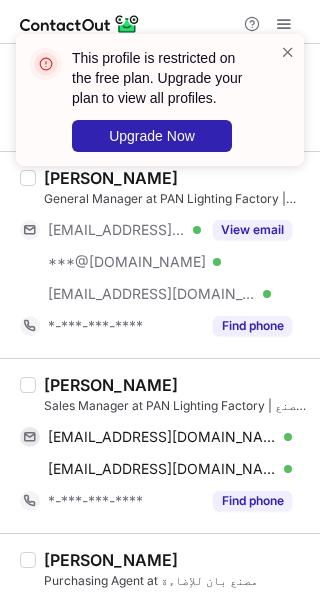 click on "Khaled Huzayen" at bounding box center [111, 385] 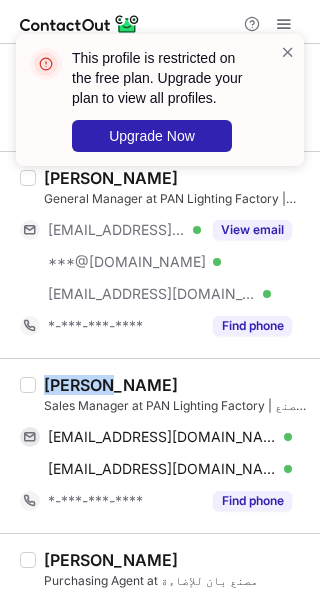 click on "Khaled Huzayen" at bounding box center [111, 385] 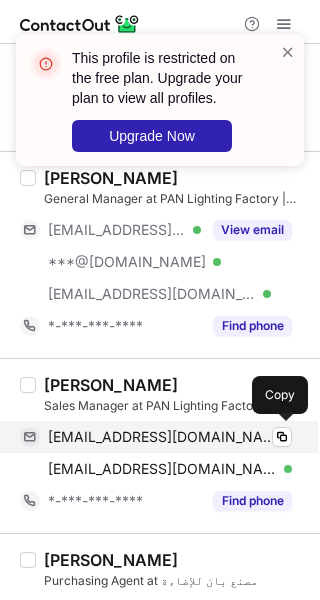 click on "khaled0131@gmail.com" at bounding box center (162, 437) 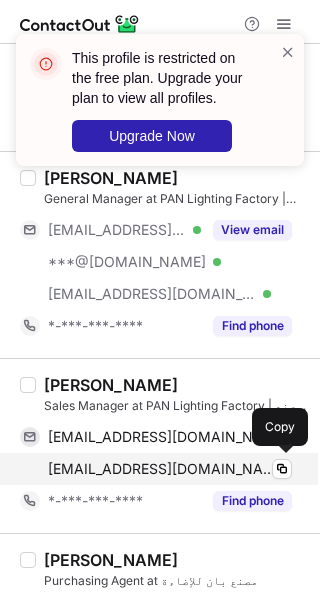 drag, startPoint x: 227, startPoint y: 465, endPoint x: 241, endPoint y: 461, distance: 14.56022 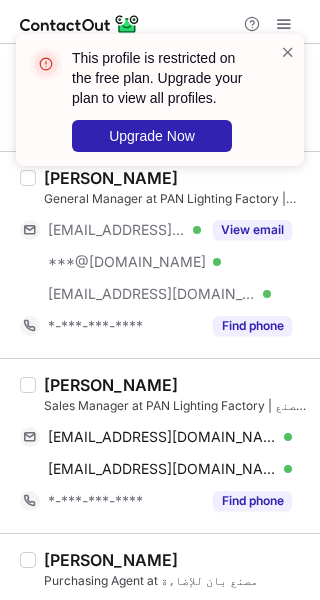 scroll, scrollTop: 0, scrollLeft: 0, axis: both 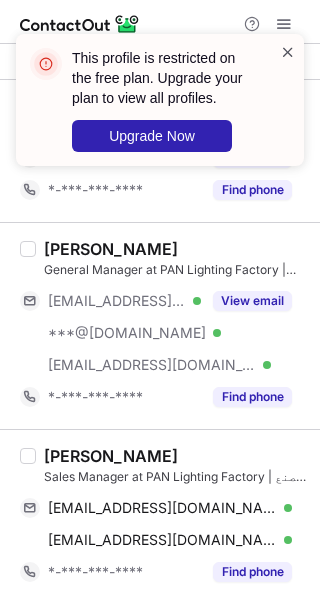 click at bounding box center (288, 52) 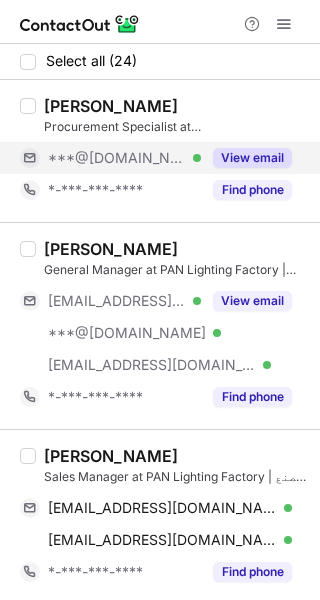 click on "View email" at bounding box center (252, 158) 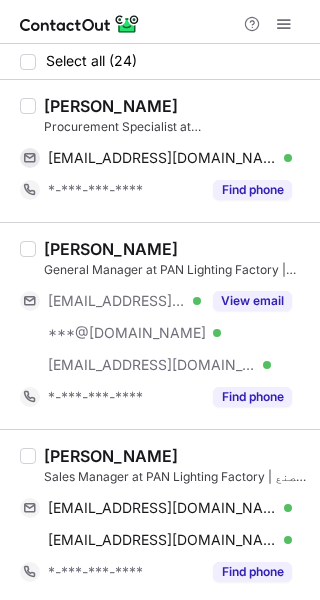 click on "Mohammad Danish" at bounding box center (111, 106) 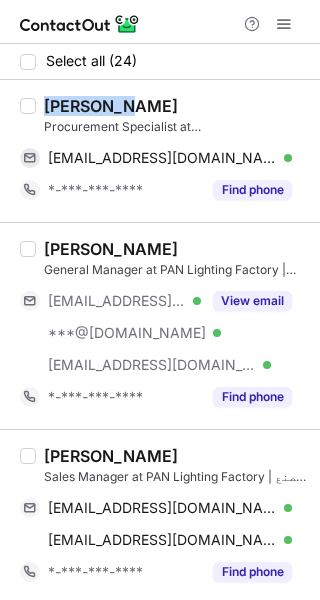 click on "Mohammad Danish" at bounding box center [111, 106] 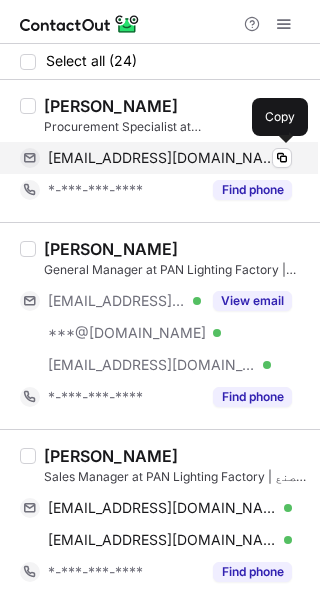 click on "mdanish289@gmail.com" at bounding box center (162, 158) 